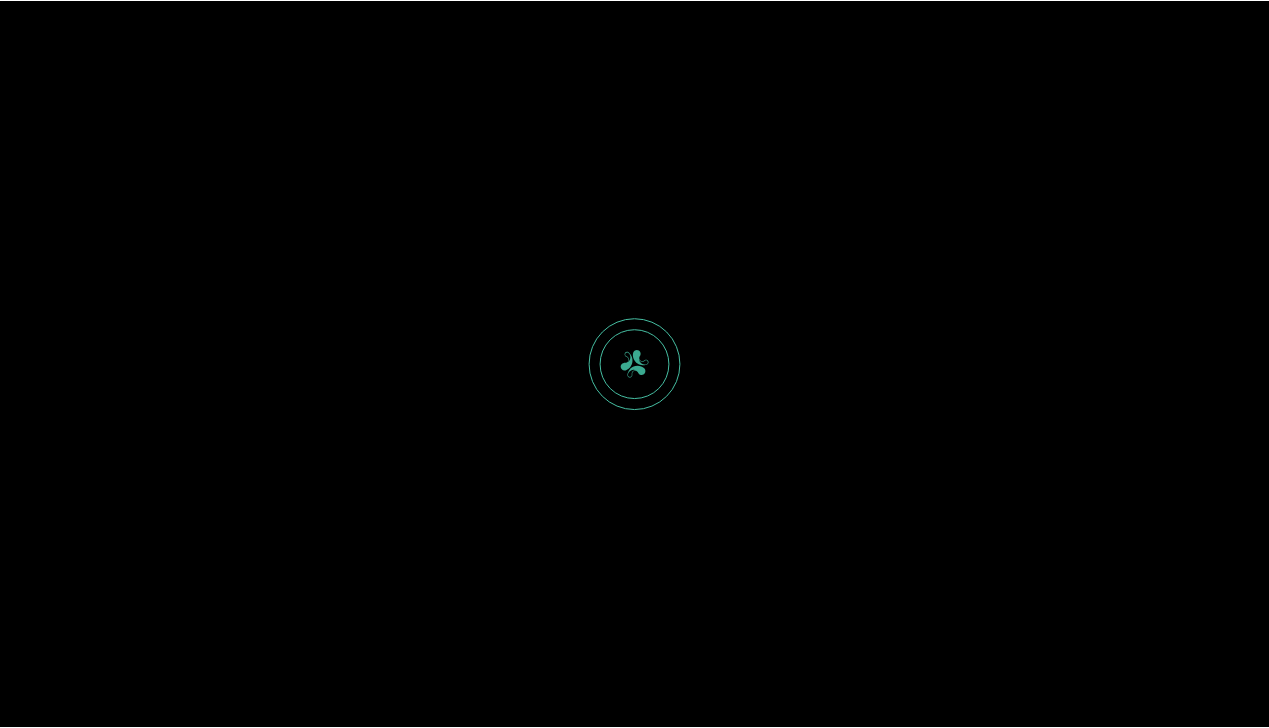 scroll, scrollTop: 0, scrollLeft: 0, axis: both 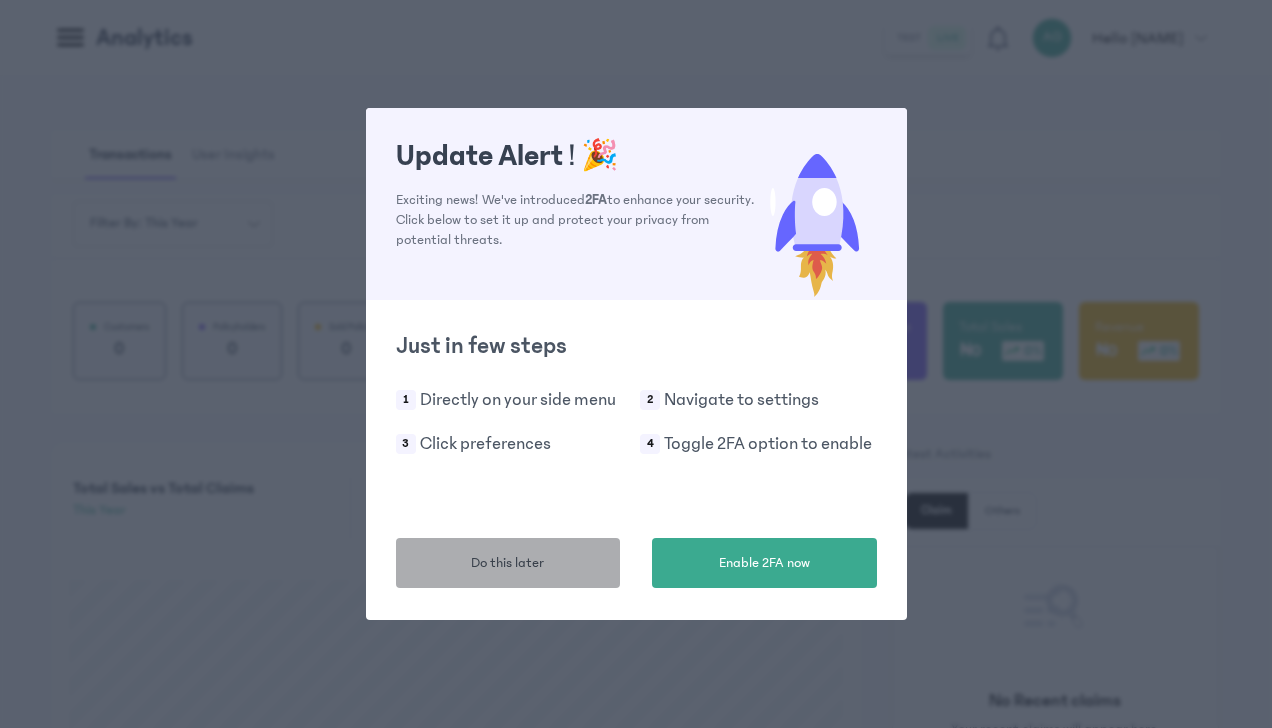 click on "Do this later" at bounding box center [507, 563] 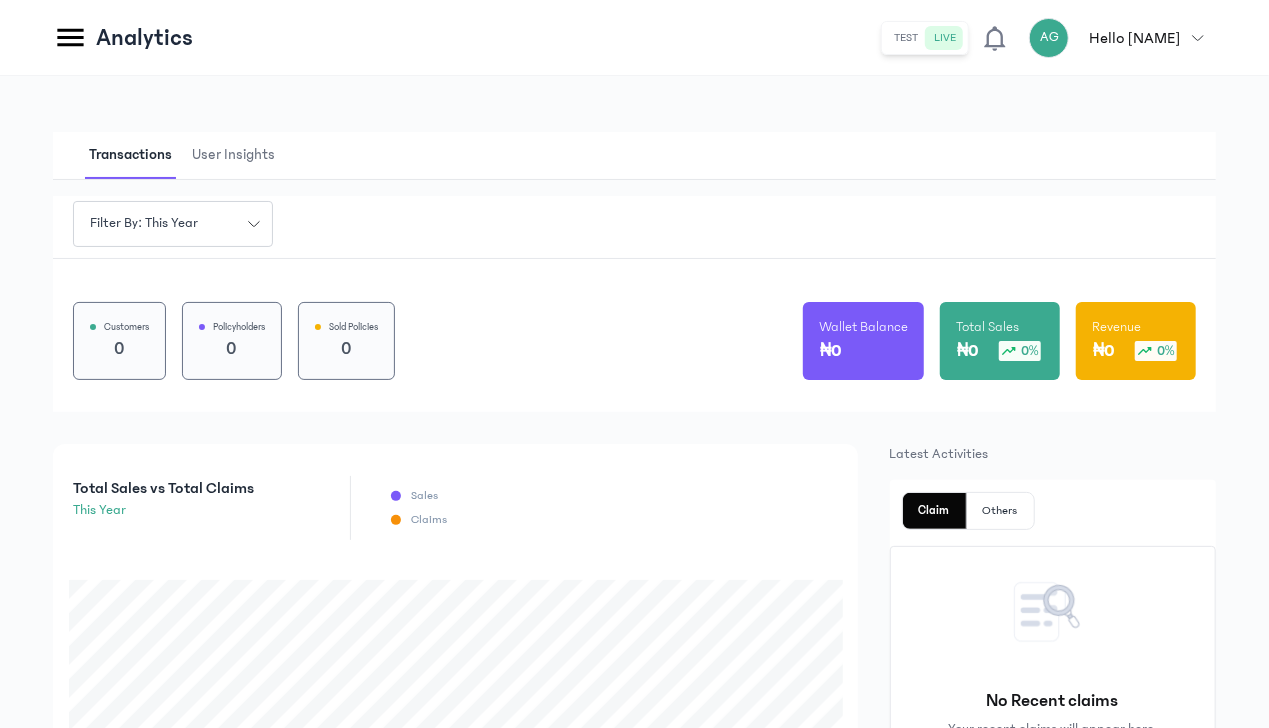 click 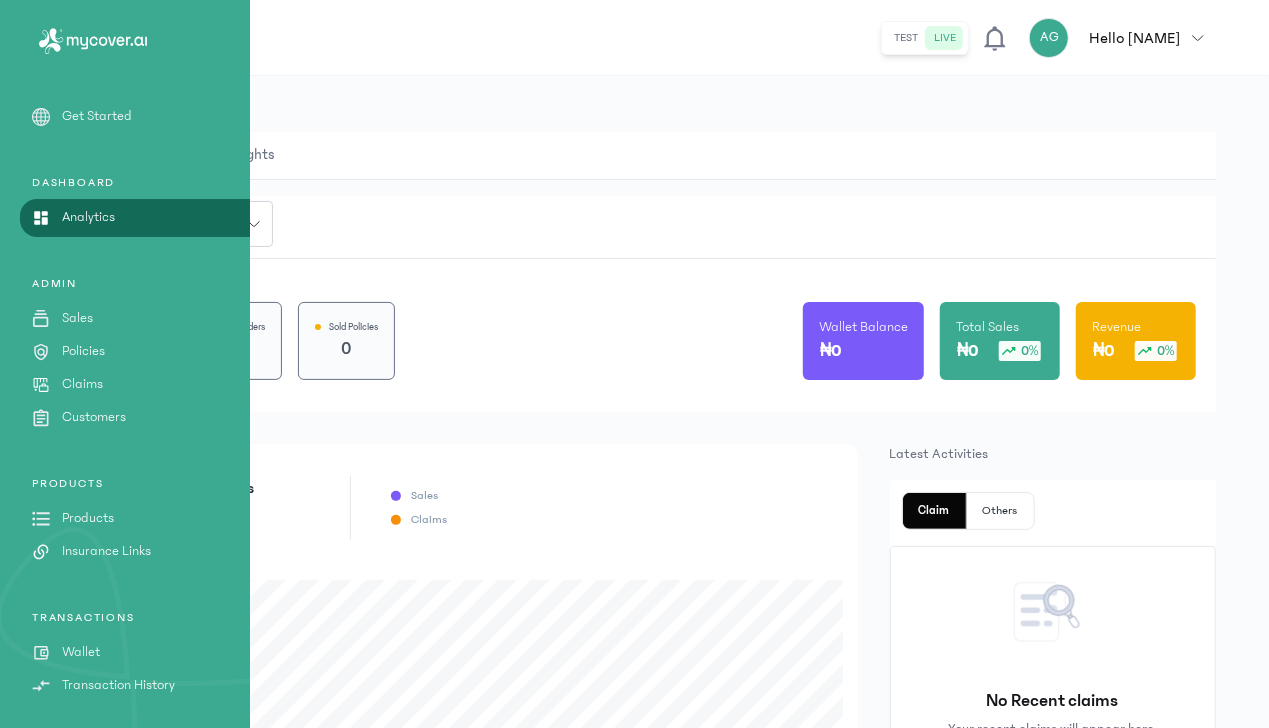 click on "Analytics test live
AG Hello [NAME]
[NAME] [LASTNAME] [EMAIL] admin my profile logout" at bounding box center (634, 38) 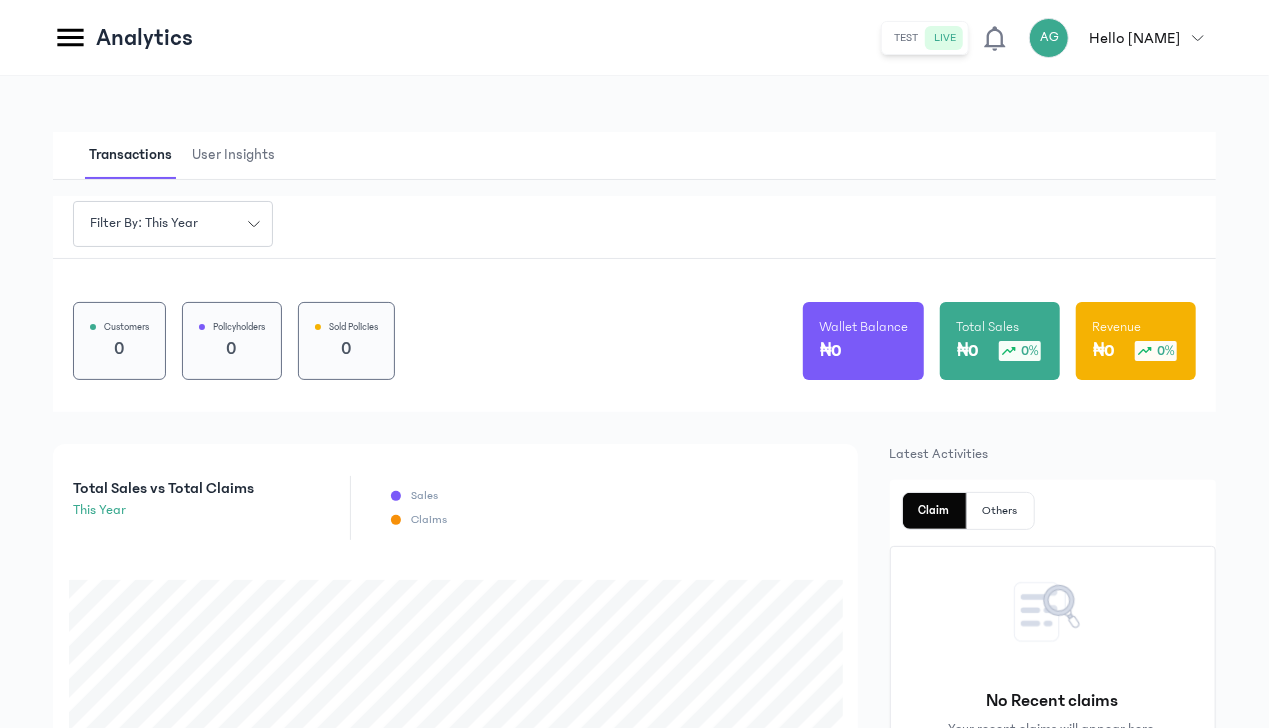click 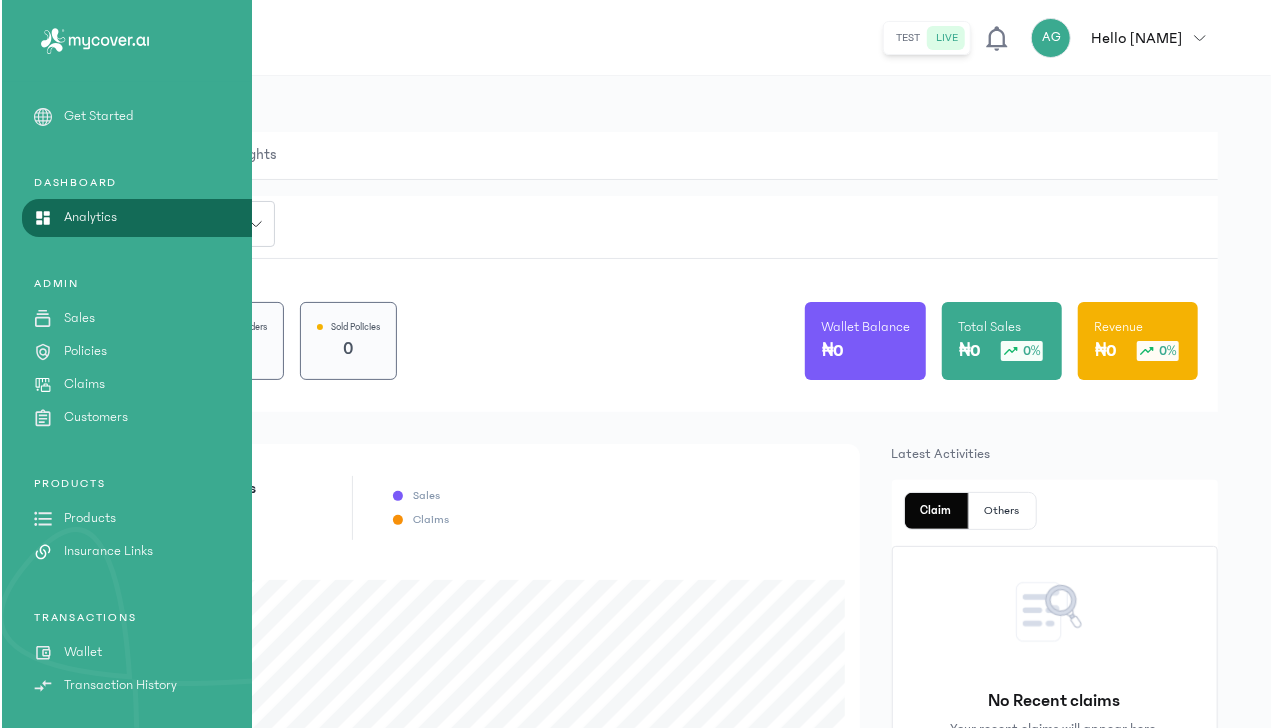scroll, scrollTop: 130, scrollLeft: 0, axis: vertical 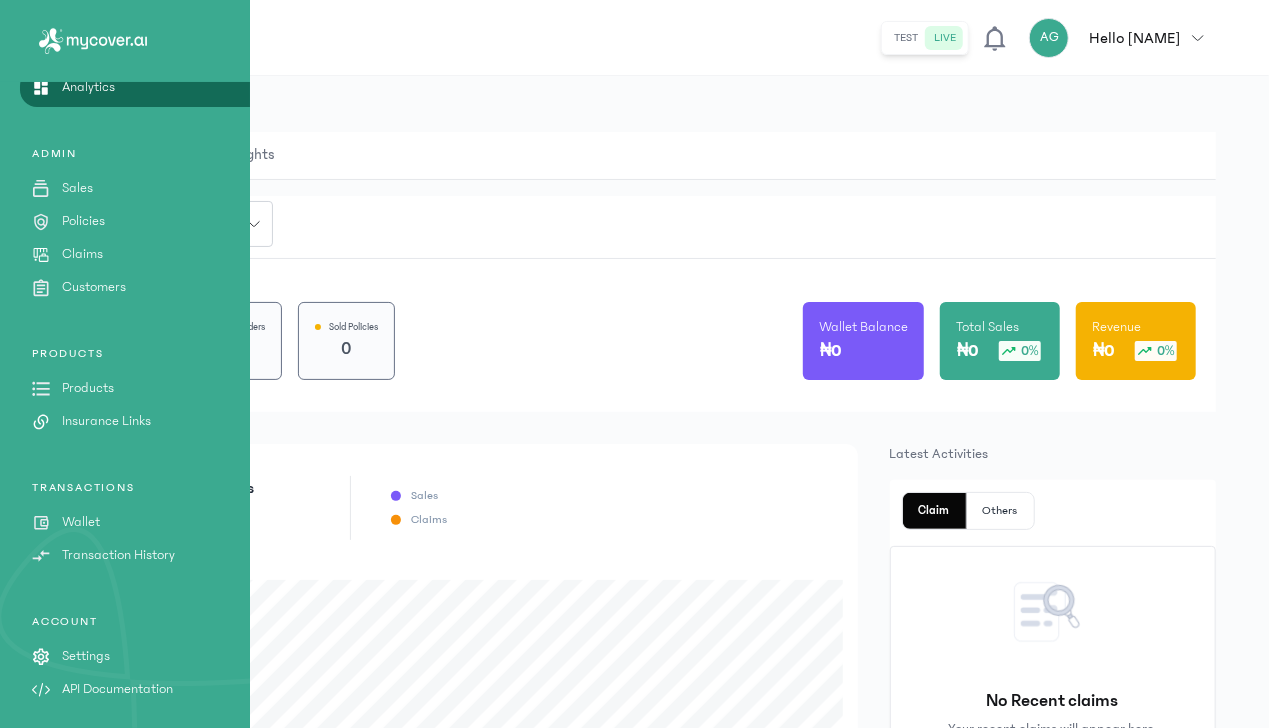 click on "Settings" at bounding box center [86, 656] 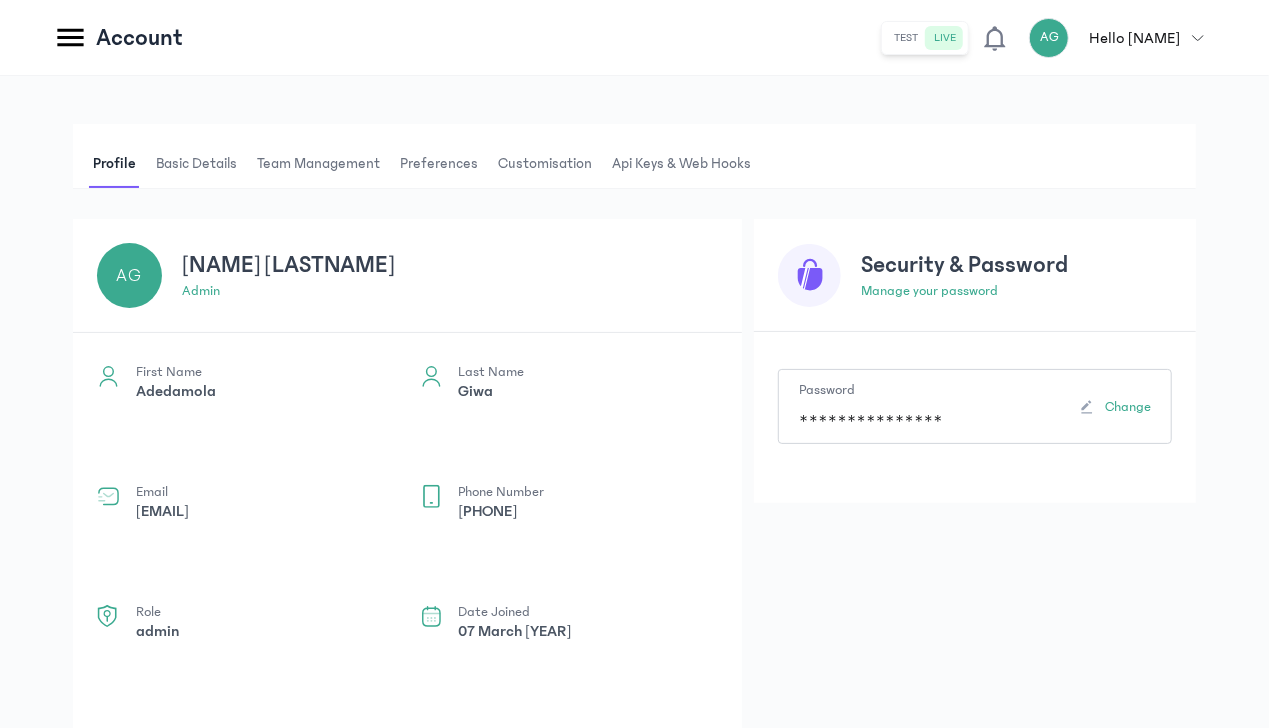 click on "Team Management" at bounding box center (318, 164) 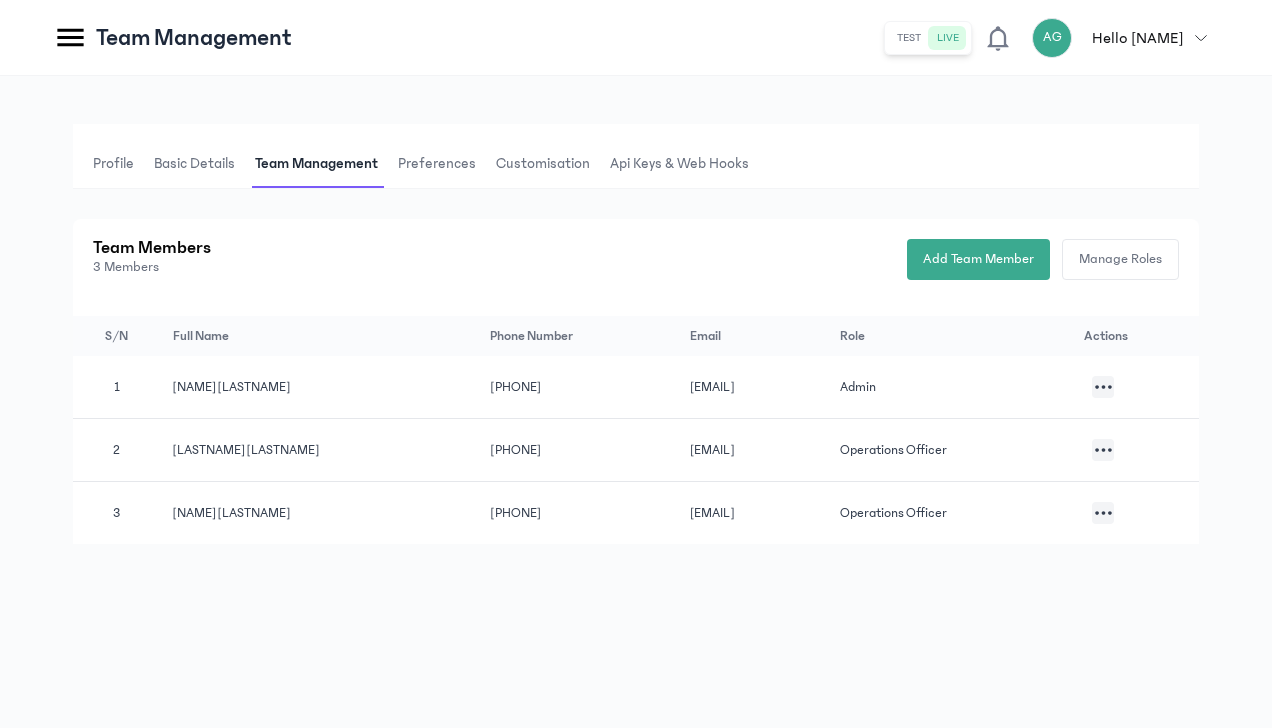 click 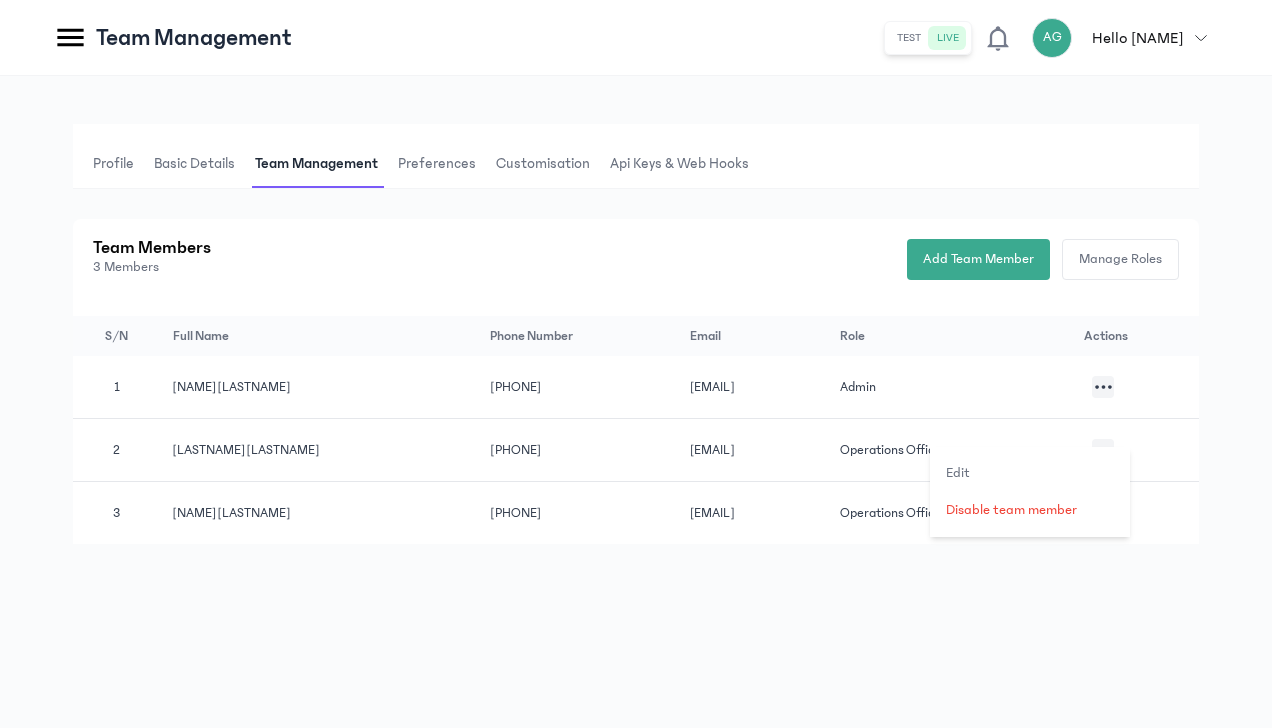 click on "Profile Basic details Team Management Preferences Customisation Api Keys & Web hooks Edit Disable team member Team Members 3 Members Add Team Member Manage Roles S/N Full Name Phone Number Email Role Actions 1 [NAME] [PHONE] [EMAIL] admin
2 [LASTNAME] [LASTNAME] [PHONE] [EMAIL] Operations Officer
3 [NAME] [LASTNAME] [PHONE] [EMAIL] Operations Officer" at bounding box center [636, 402] 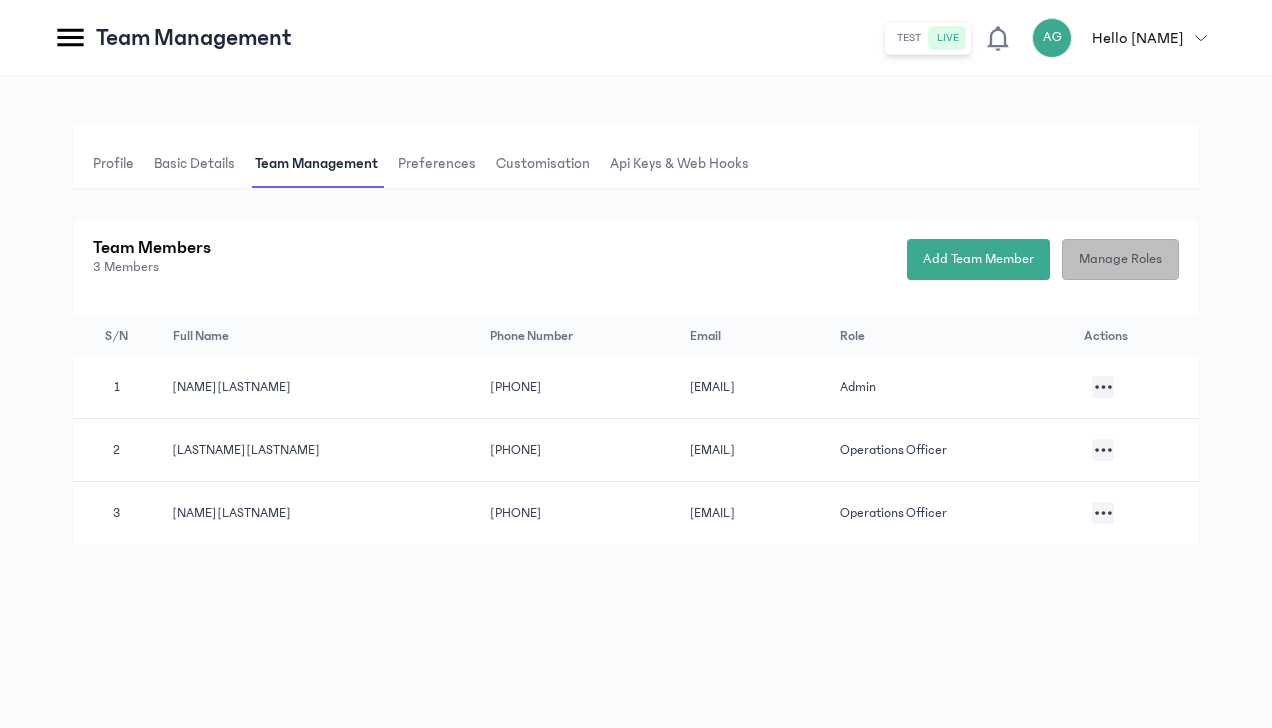 click on "Manage Roles" at bounding box center (1120, 259) 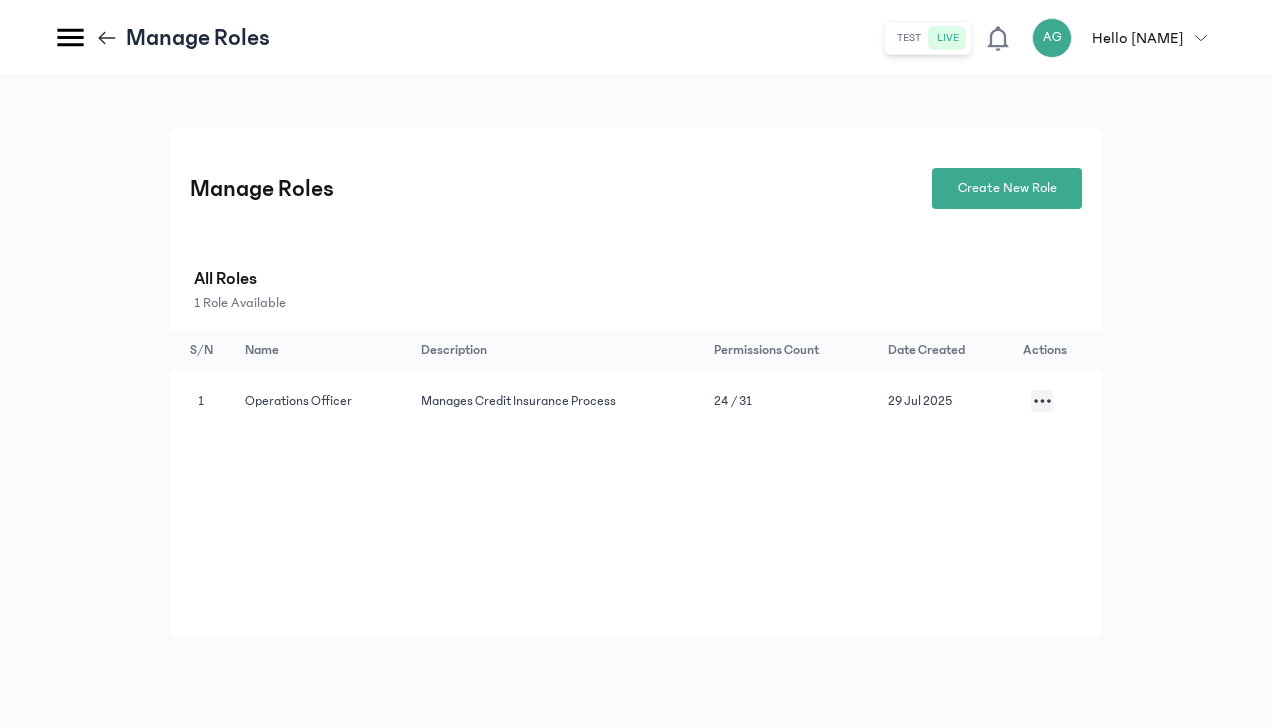 click 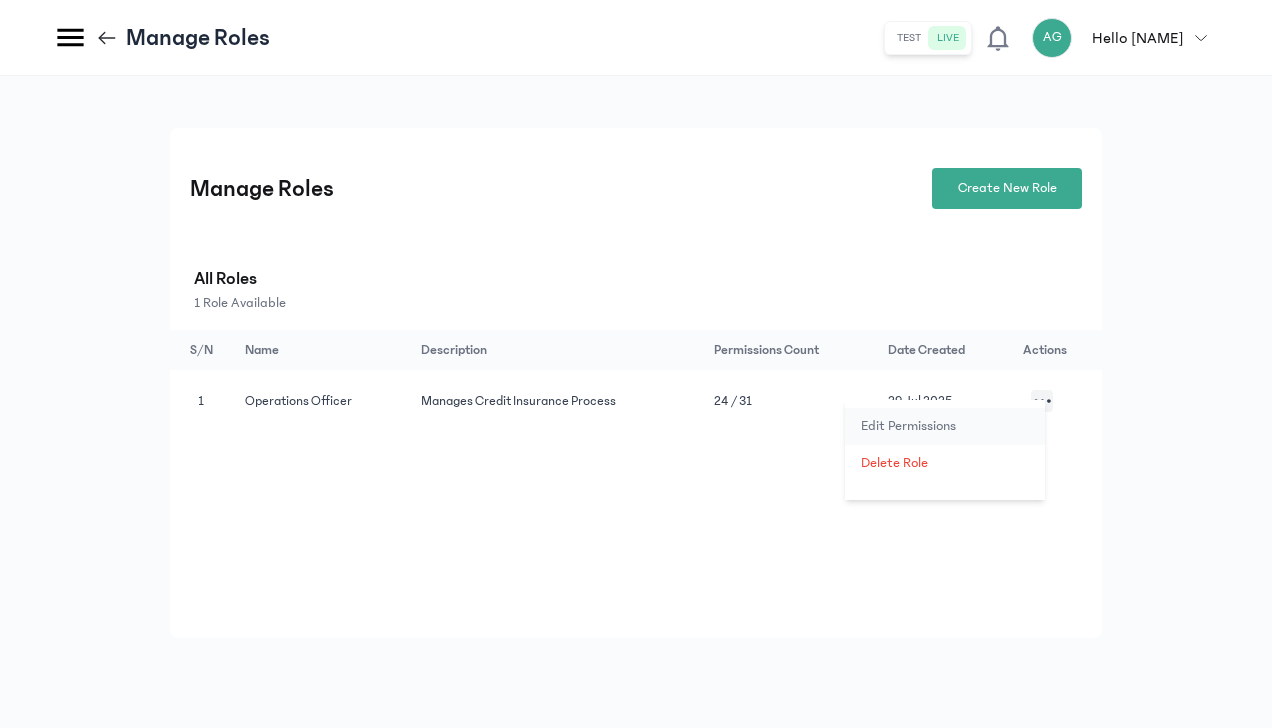 click on "Edit Permissions" 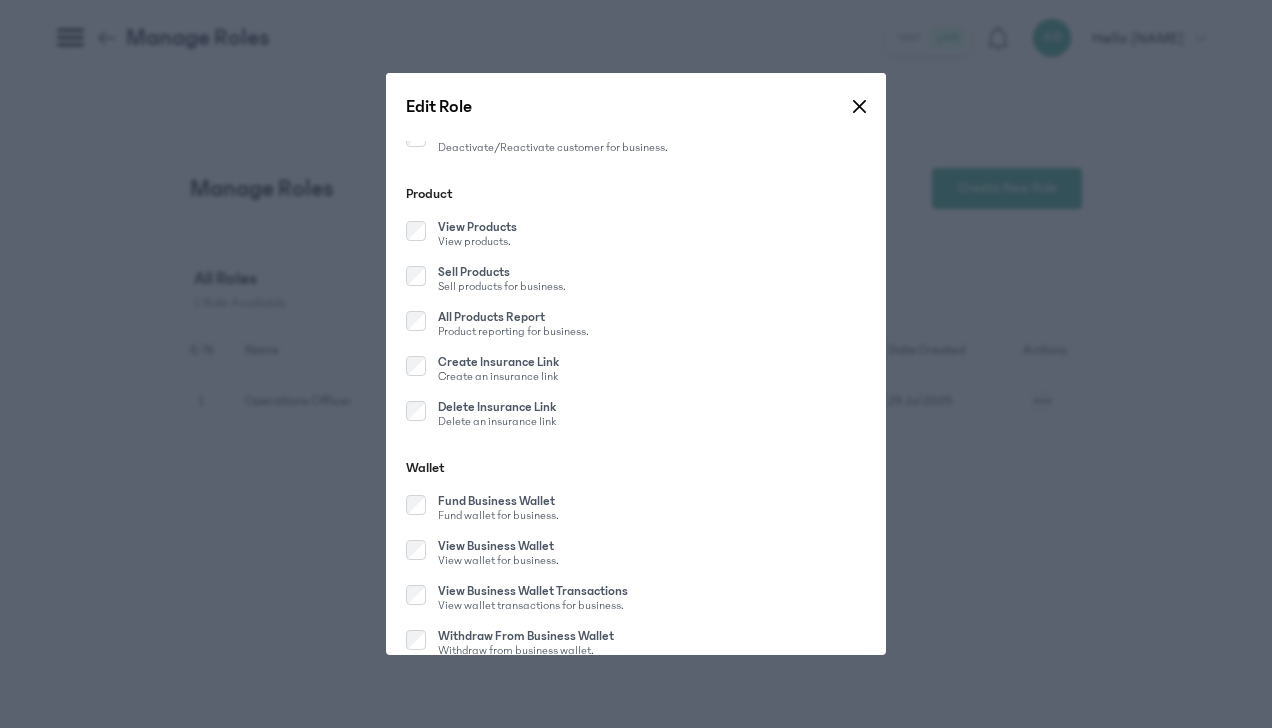 scroll, scrollTop: 1431, scrollLeft: 0, axis: vertical 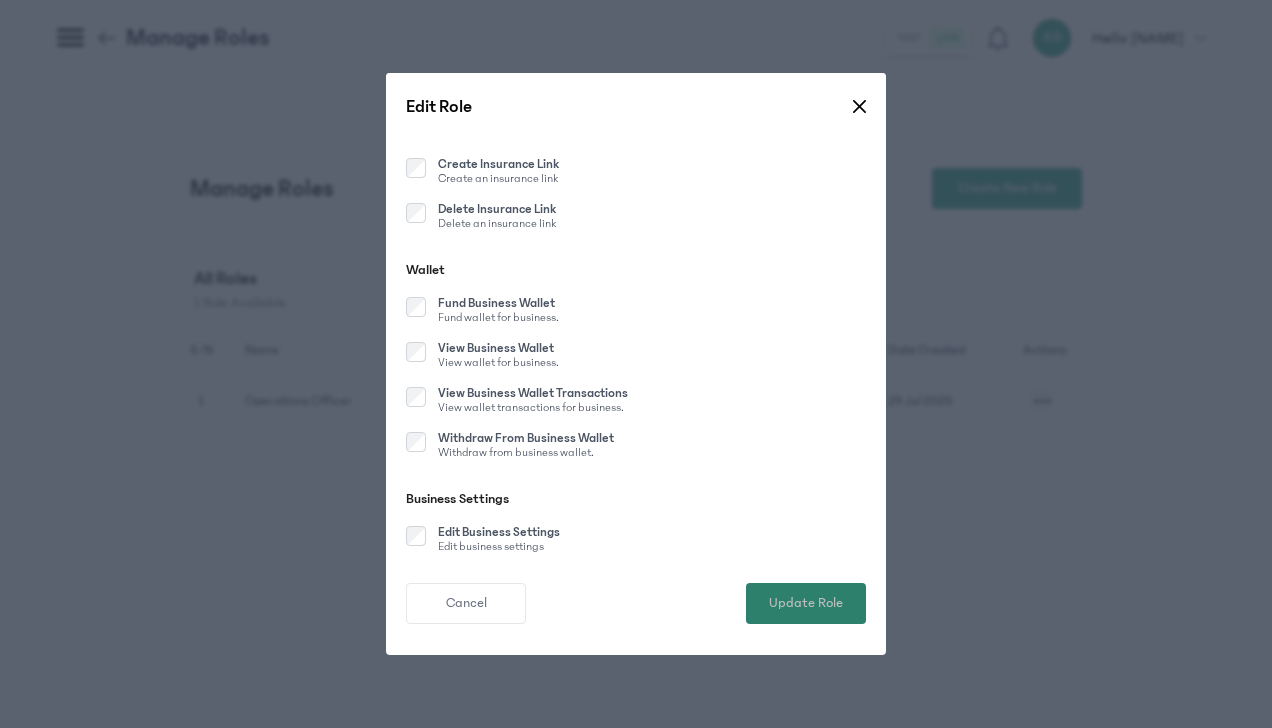 click on "Update Role" at bounding box center (806, 603) 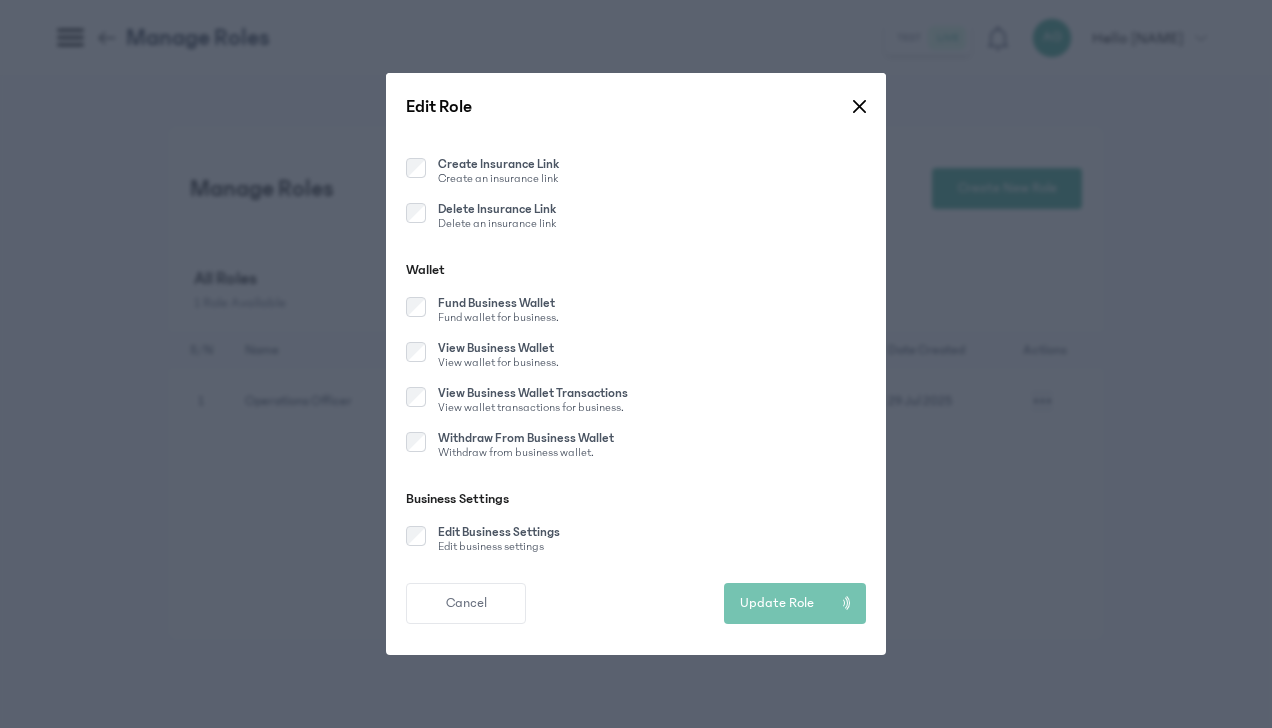 type 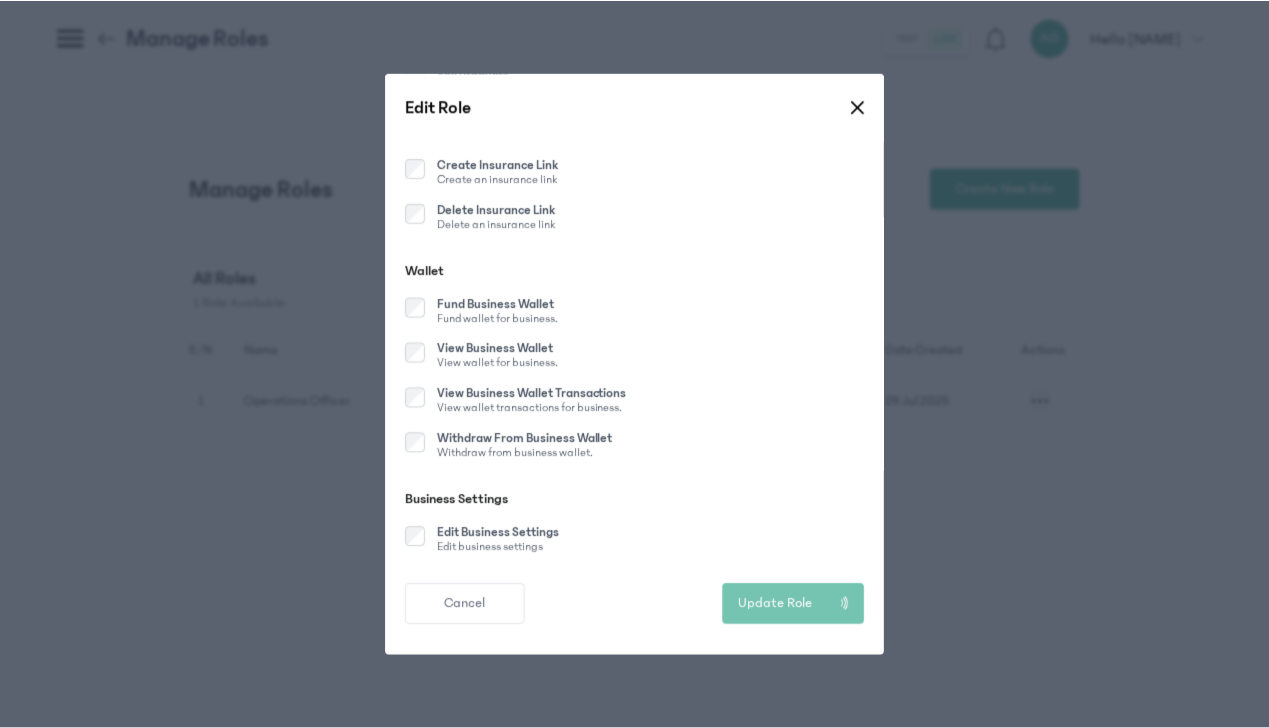 scroll, scrollTop: 1624, scrollLeft: 0, axis: vertical 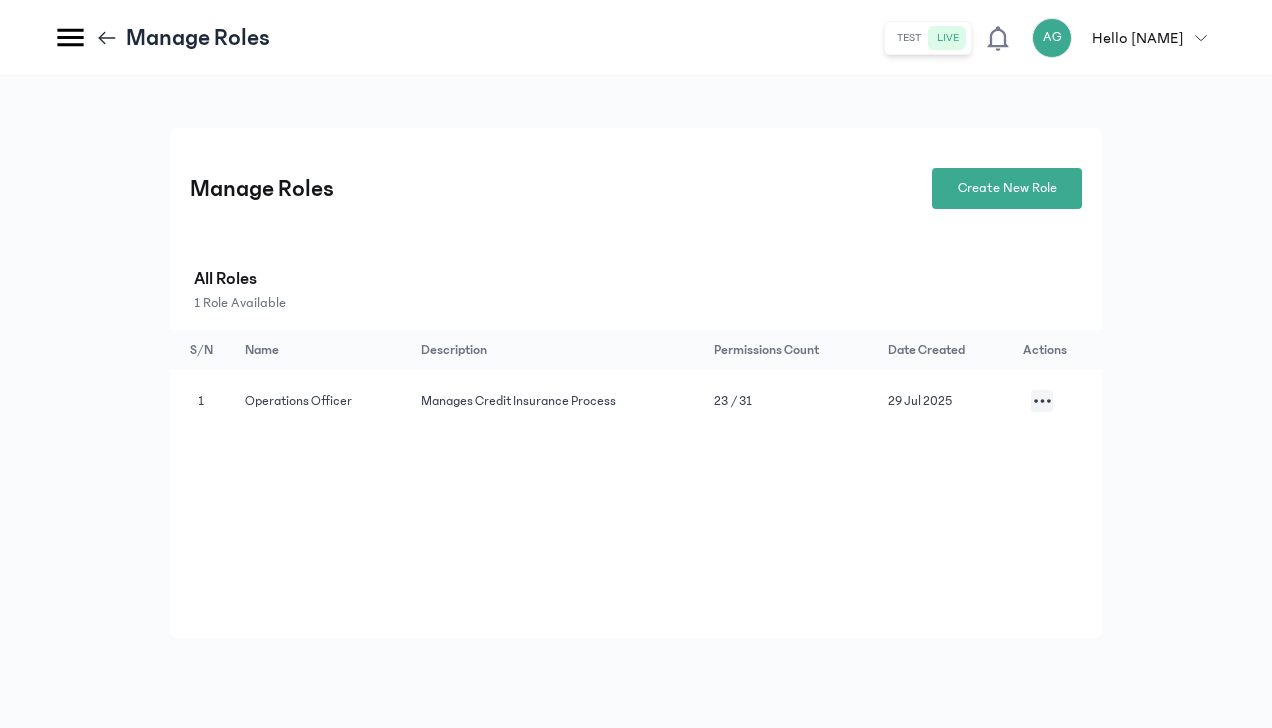 click 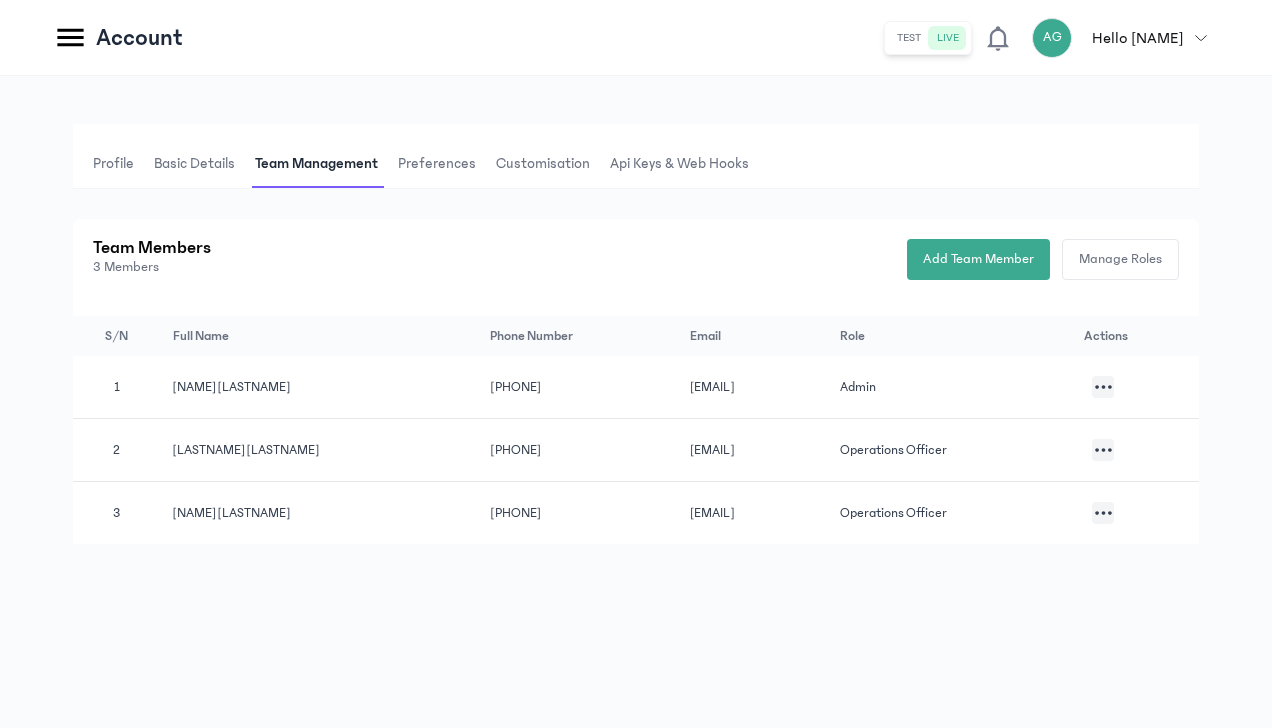click on "Preferences" at bounding box center [437, 164] 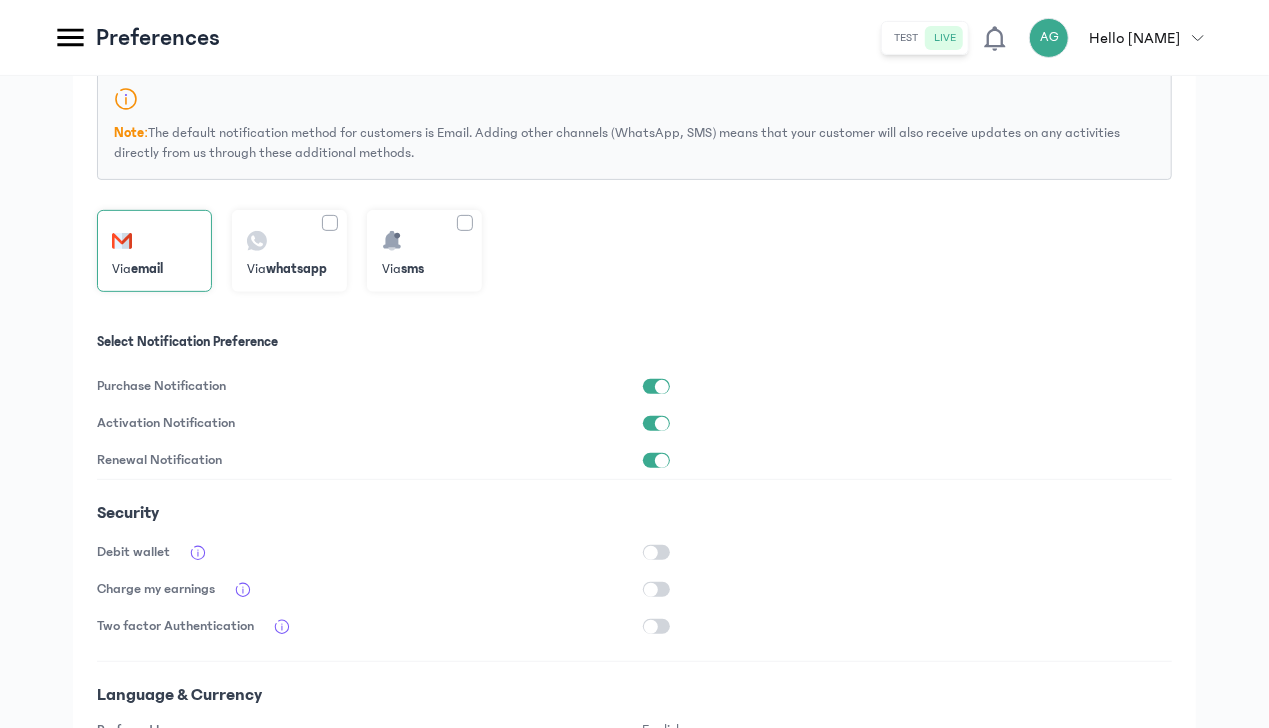 scroll, scrollTop: 268, scrollLeft: 0, axis: vertical 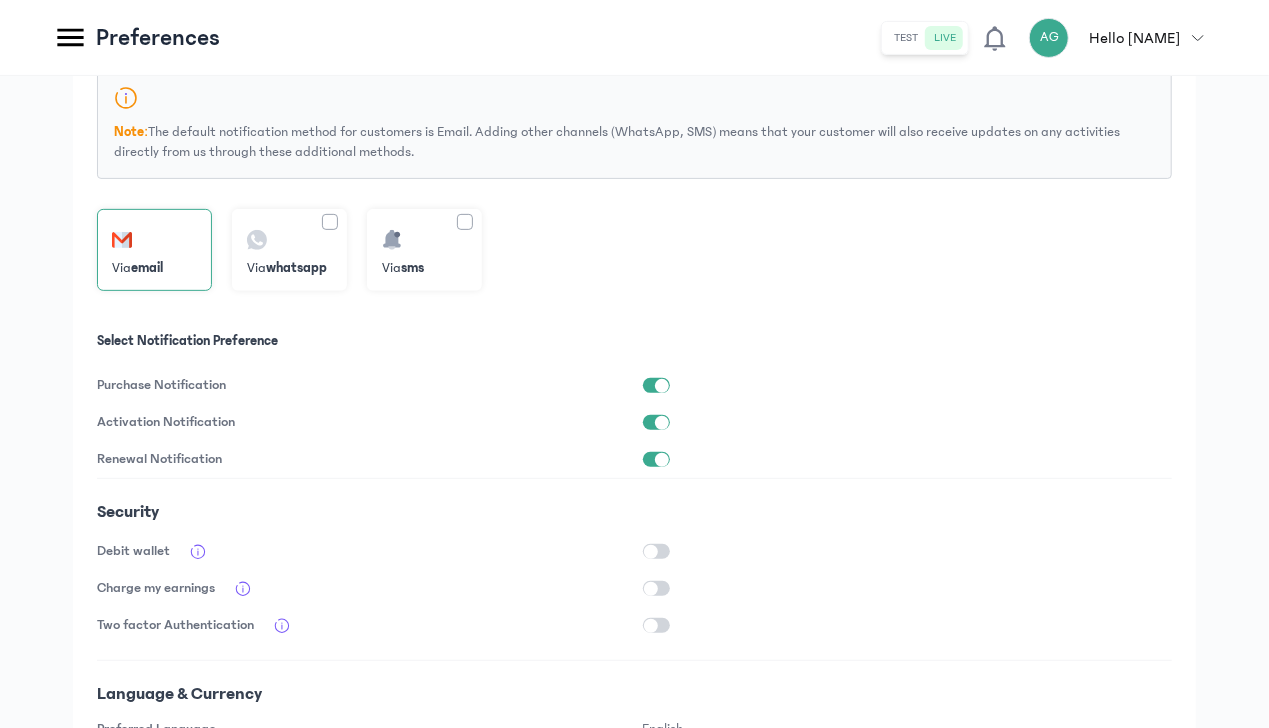 click at bounding box center (662, 386) 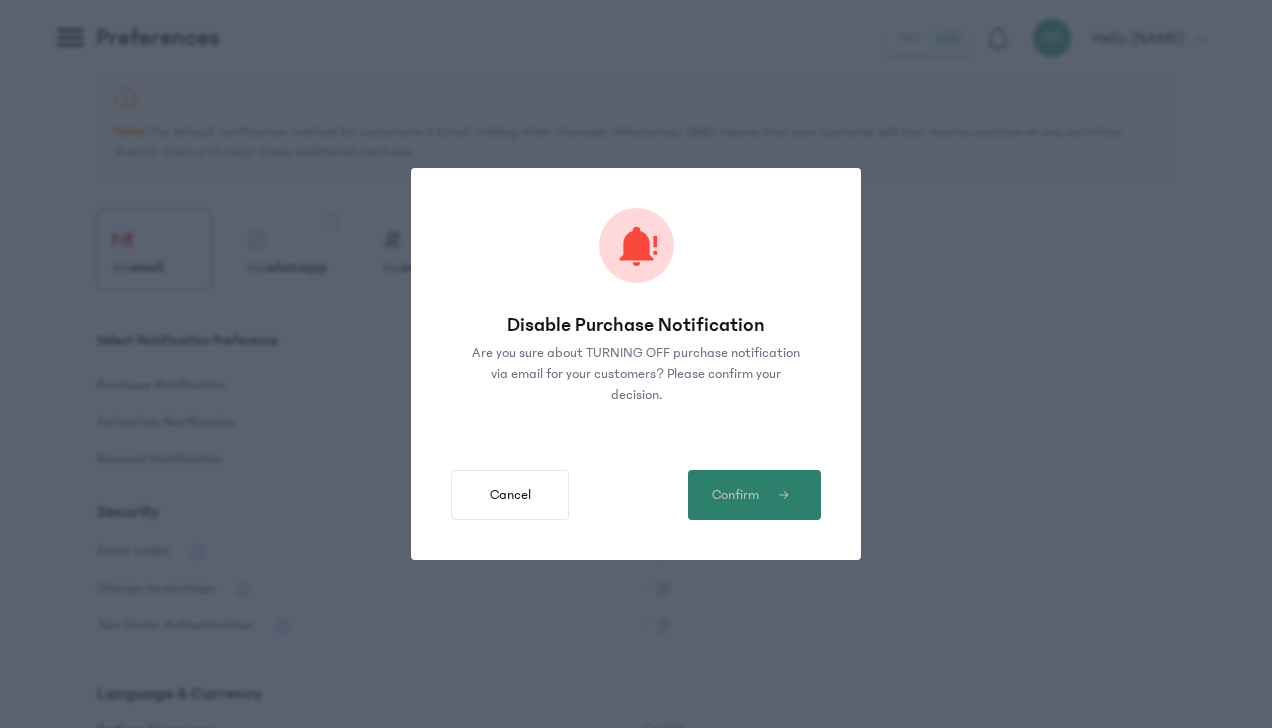 click on "Confirm" at bounding box center (735, 495) 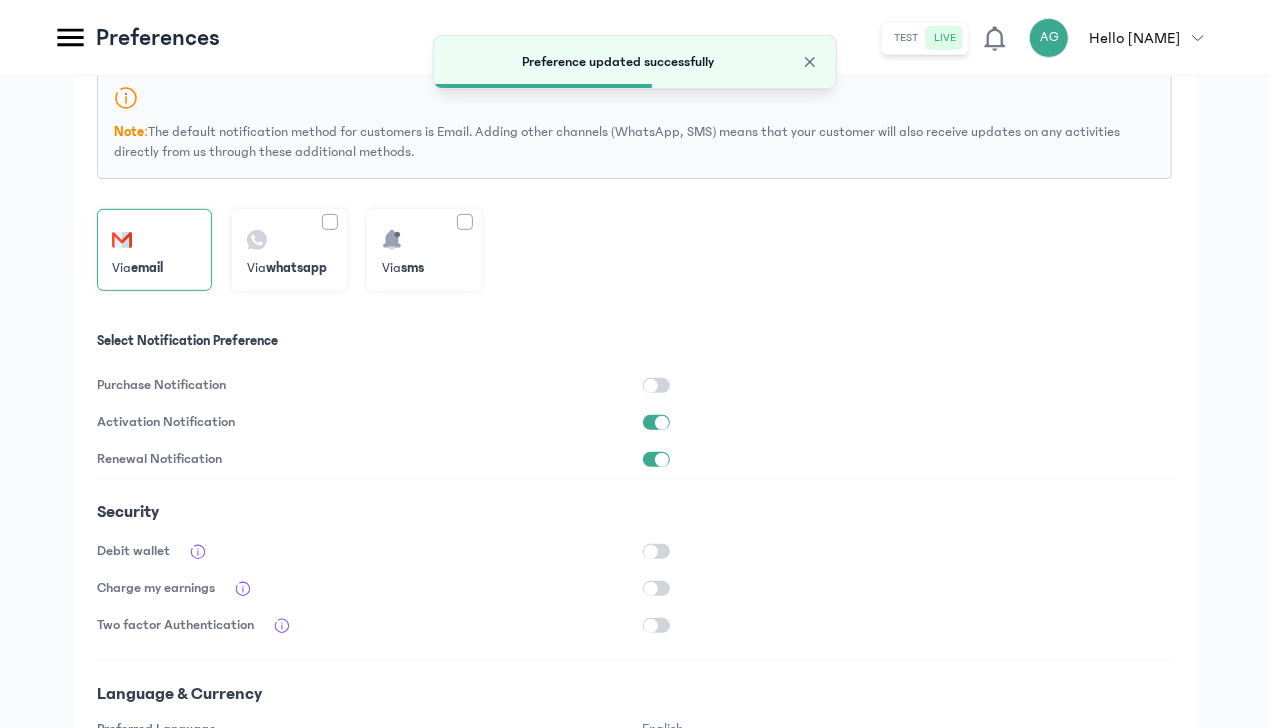 click at bounding box center (662, 423) 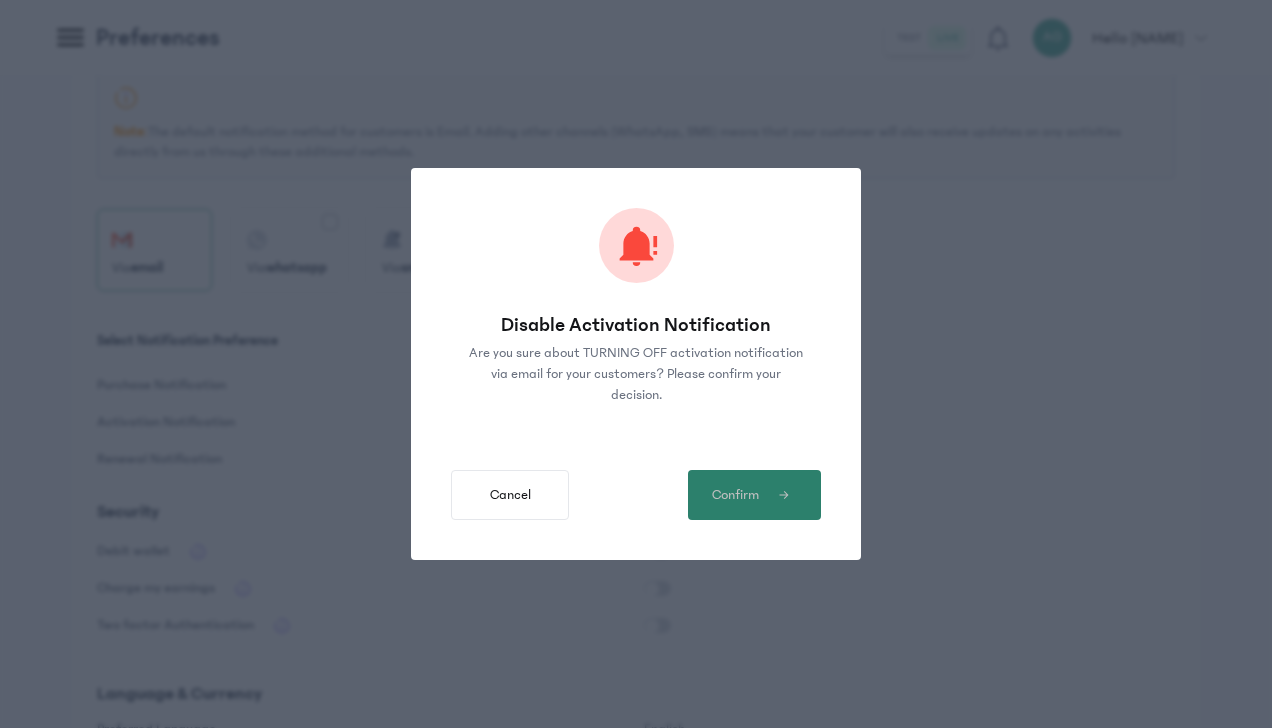 click on "Confirm" at bounding box center (754, 495) 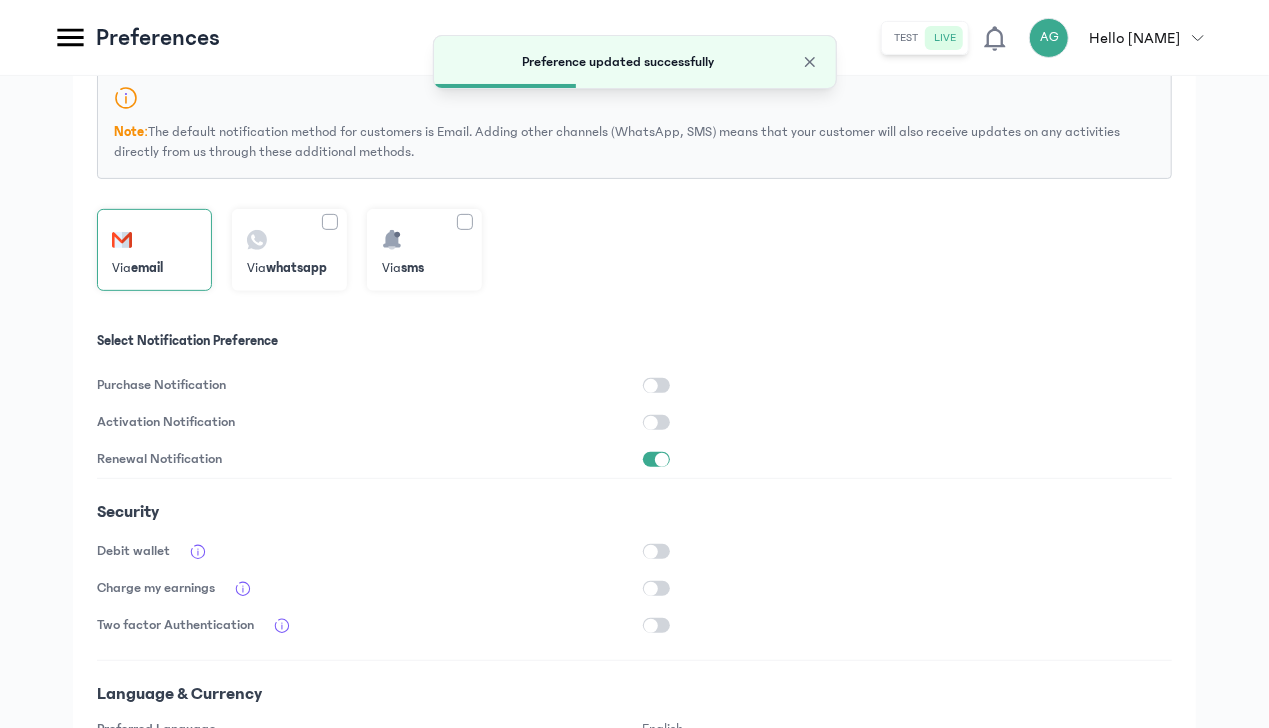 click at bounding box center (662, 460) 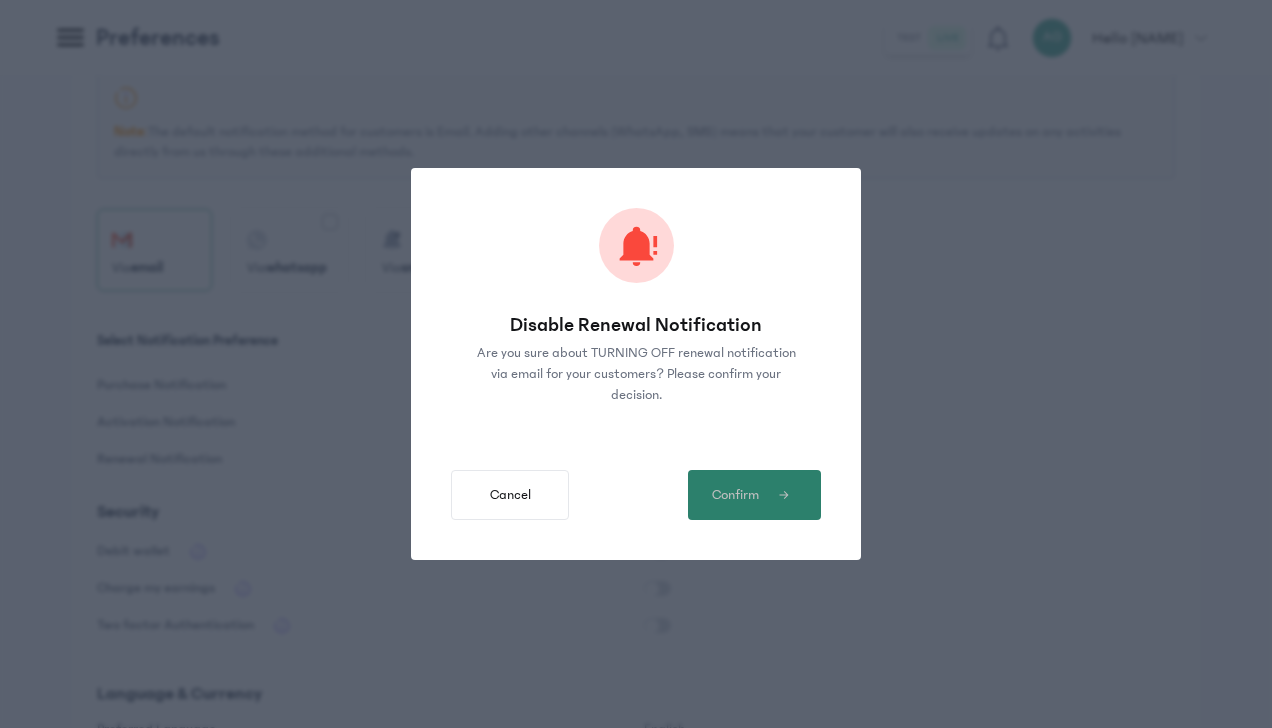 click on "Confirm" at bounding box center (735, 495) 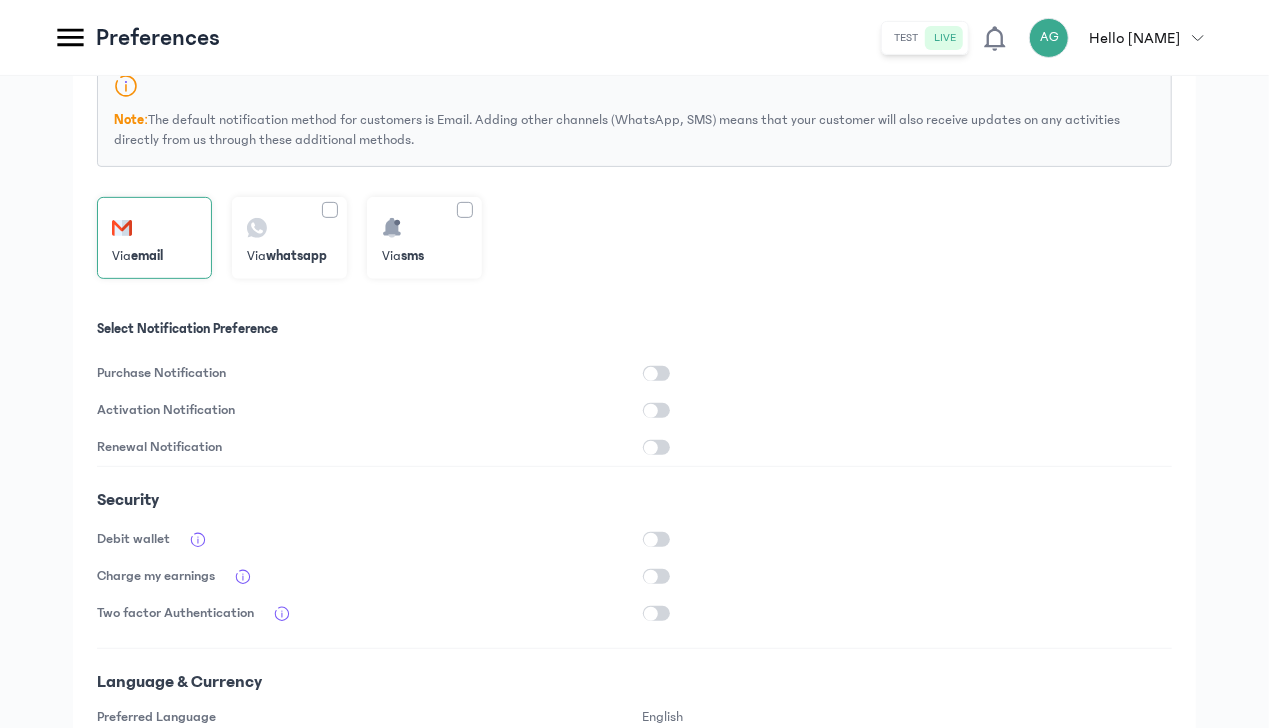 scroll, scrollTop: 410, scrollLeft: 0, axis: vertical 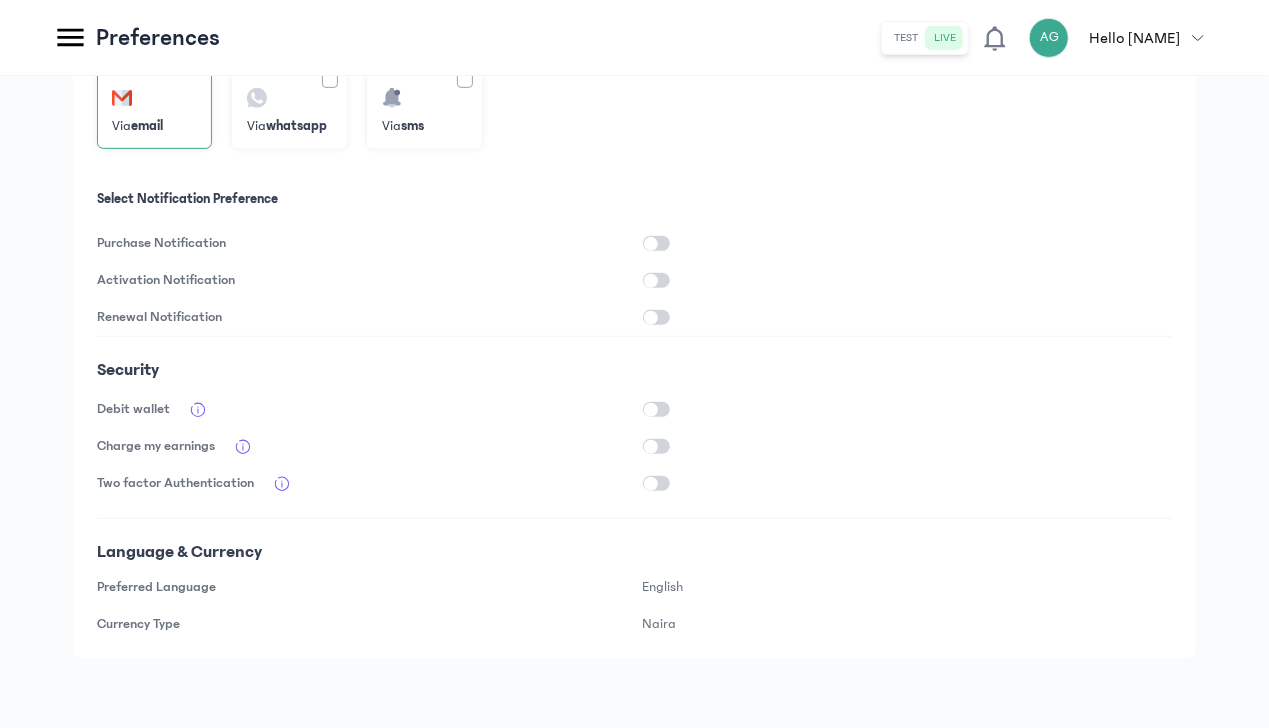 click at bounding box center [656, 409] 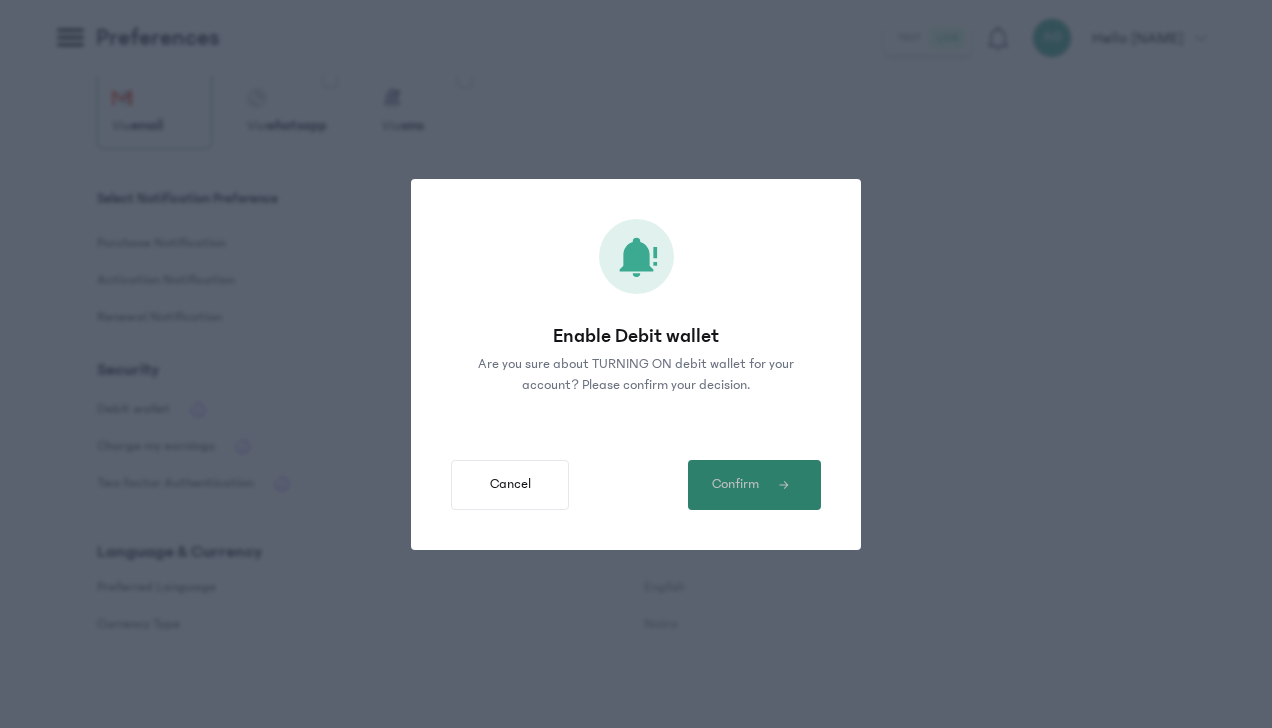 click on "Confirm" at bounding box center (735, 484) 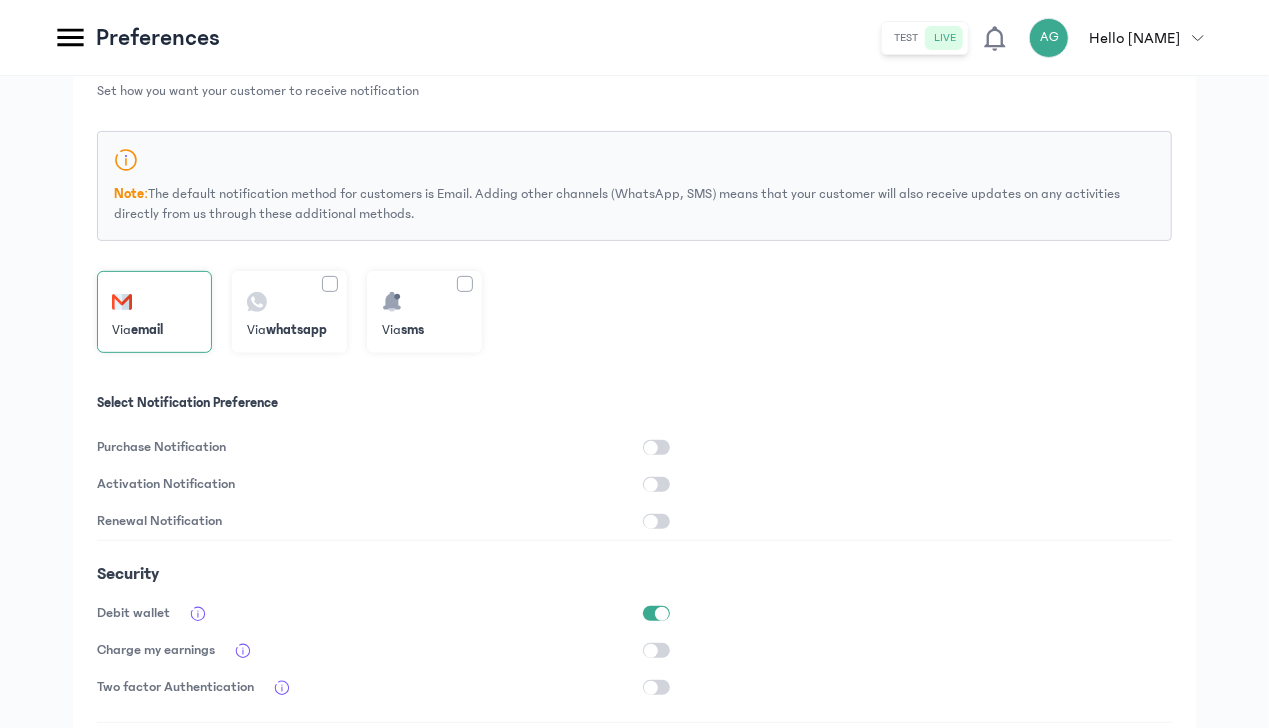 scroll, scrollTop: 0, scrollLeft: 0, axis: both 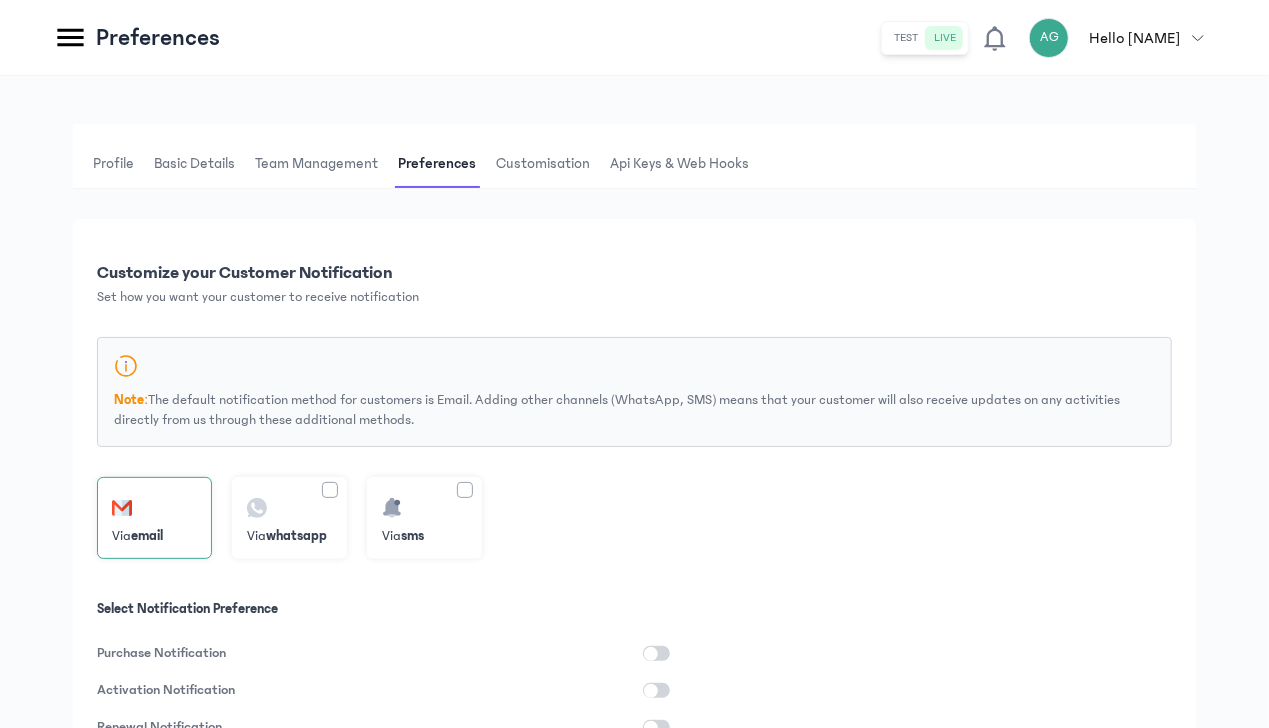 click 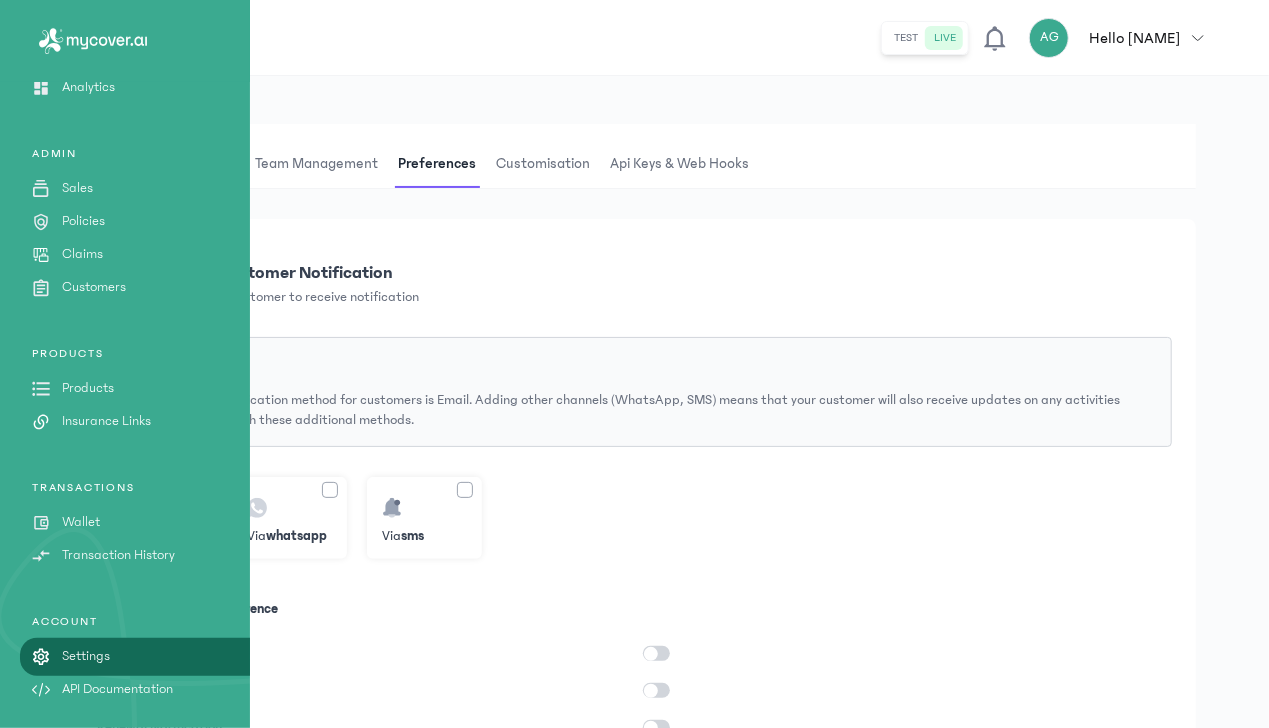 click on "Products" at bounding box center (88, 388) 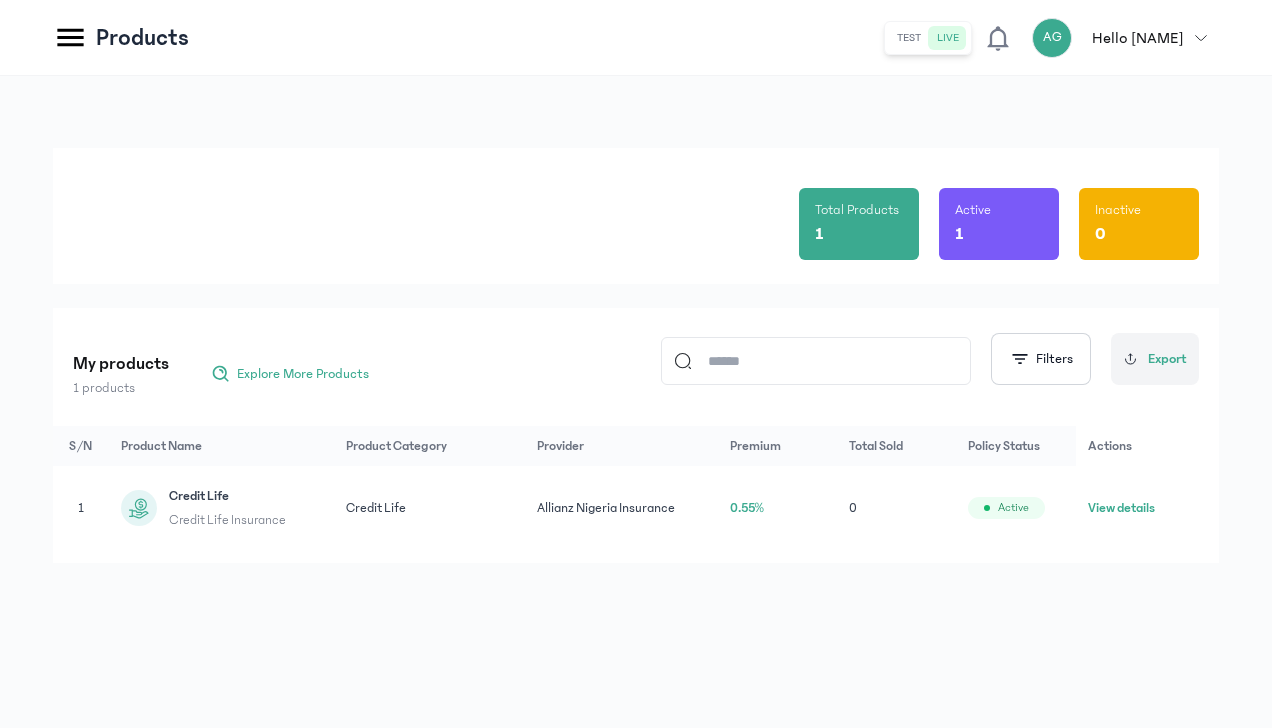 click 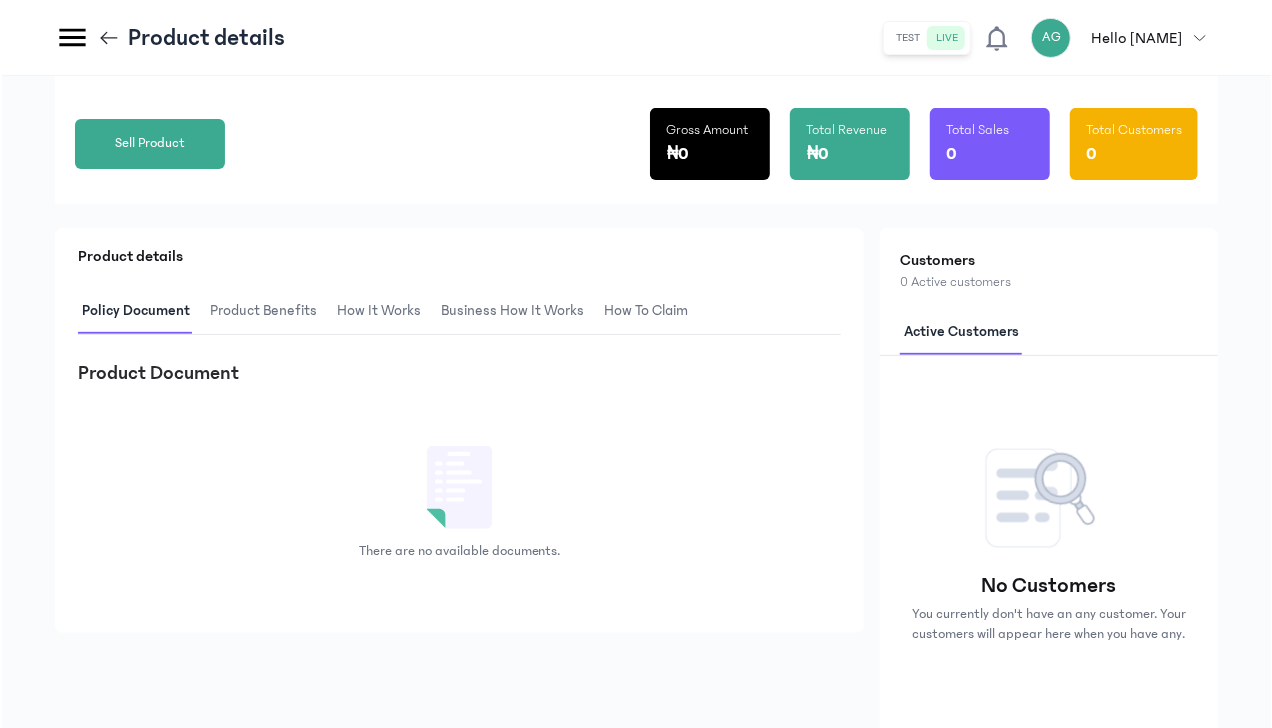 scroll, scrollTop: 266, scrollLeft: 0, axis: vertical 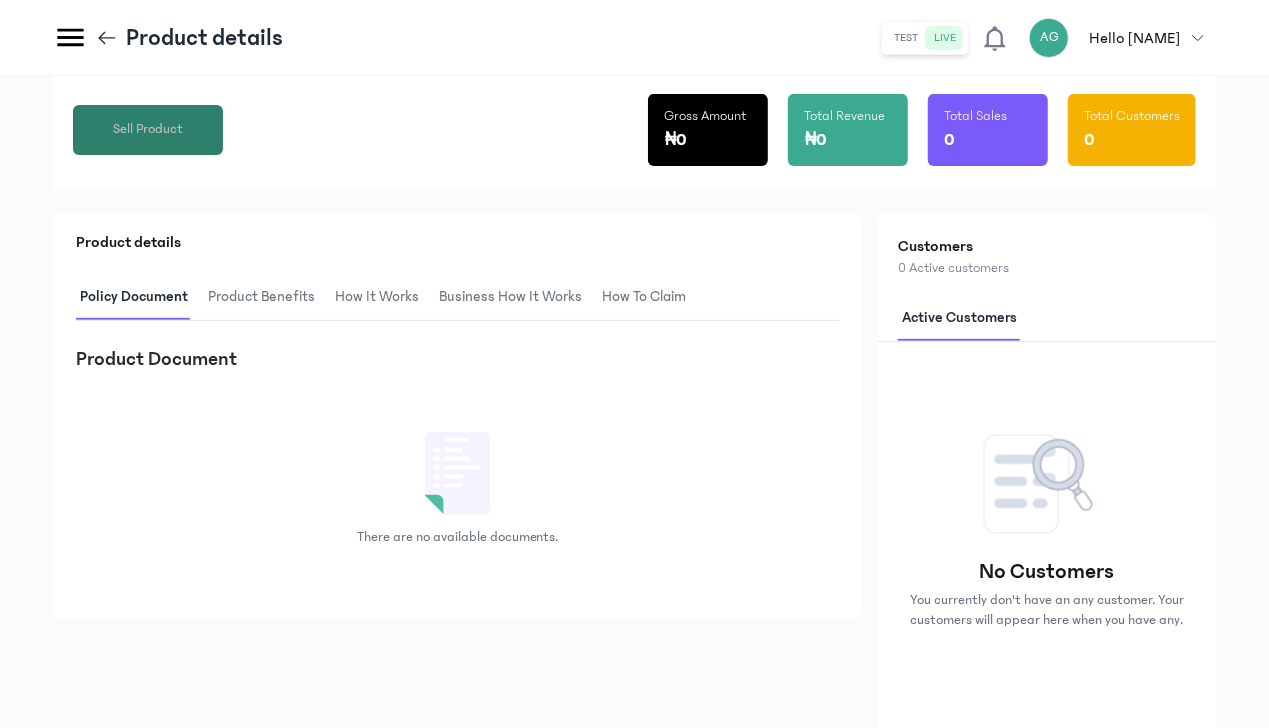 click on "Sell Product" at bounding box center [148, 129] 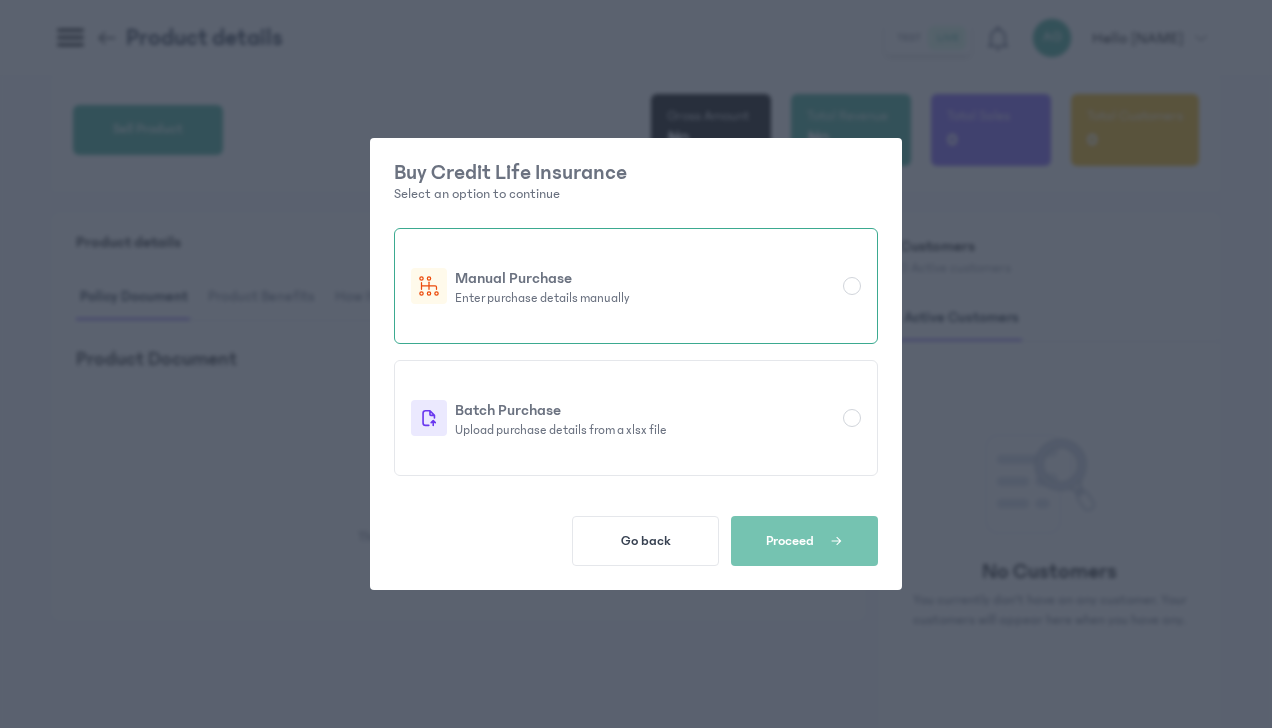 click on "Manual Purchase" at bounding box center (645, 278) 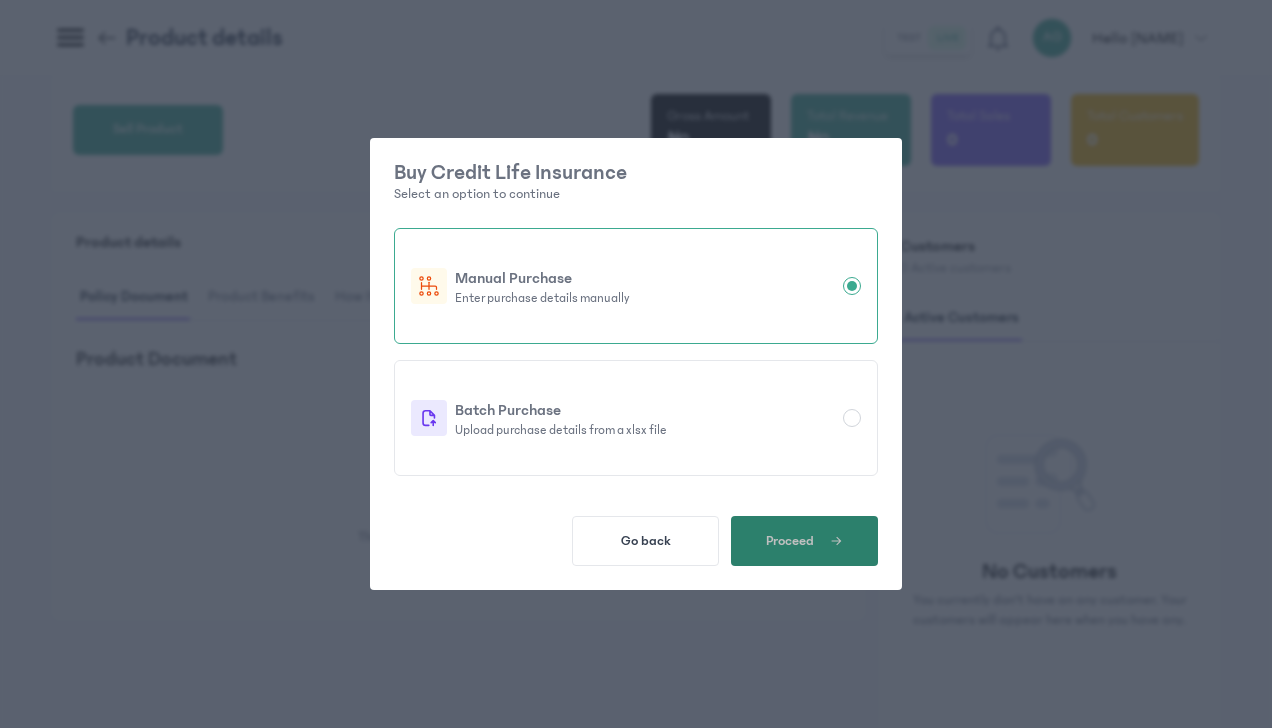 click on "Proceed" 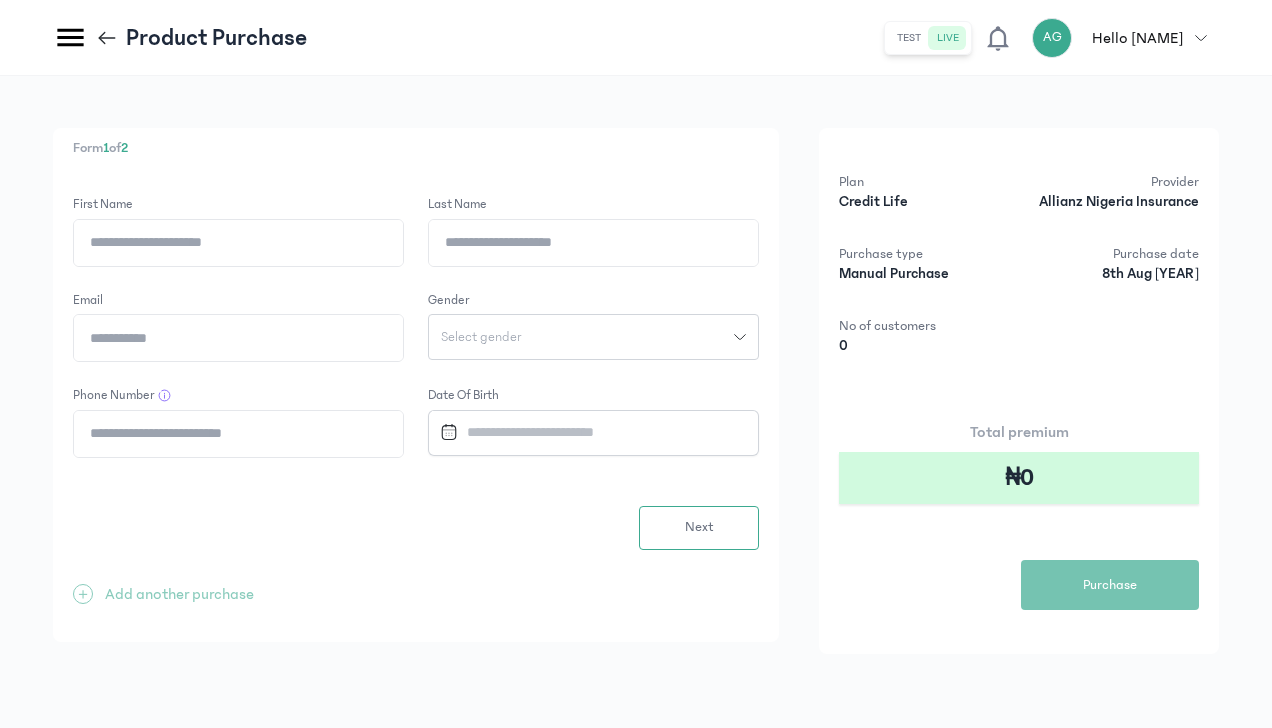 scroll, scrollTop: 0, scrollLeft: 0, axis: both 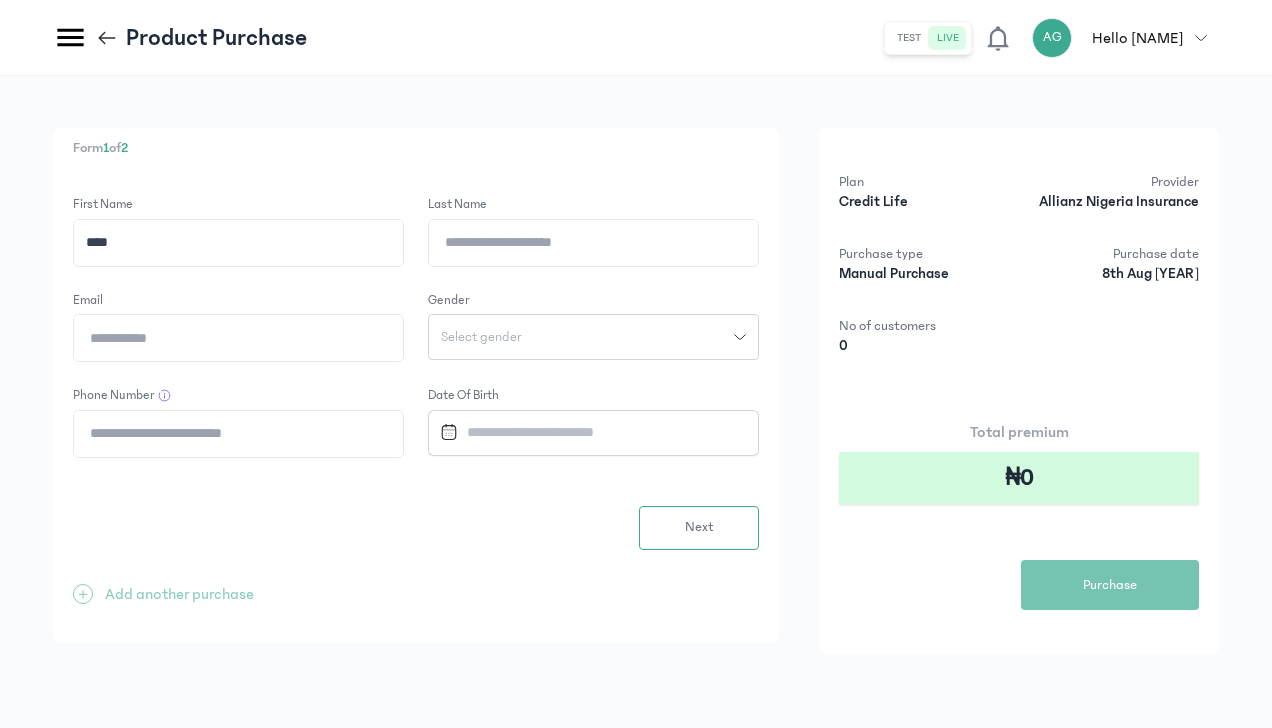 type on "****" 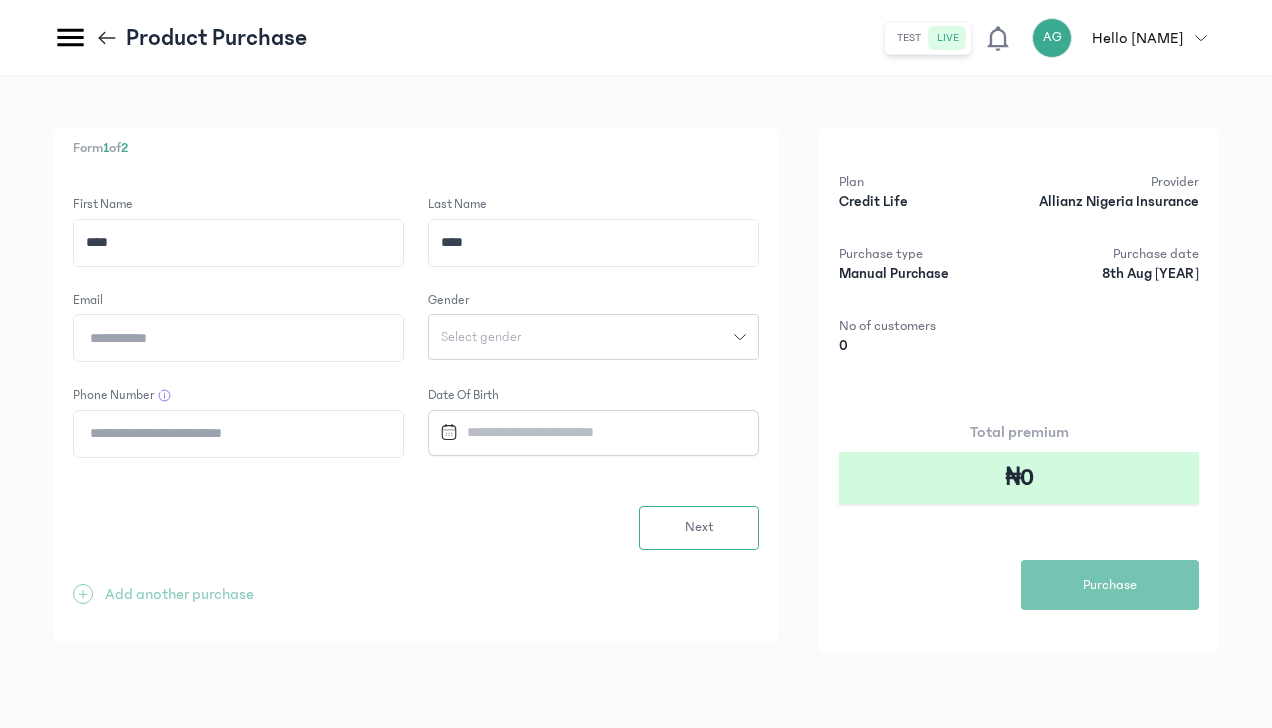 type on "****" 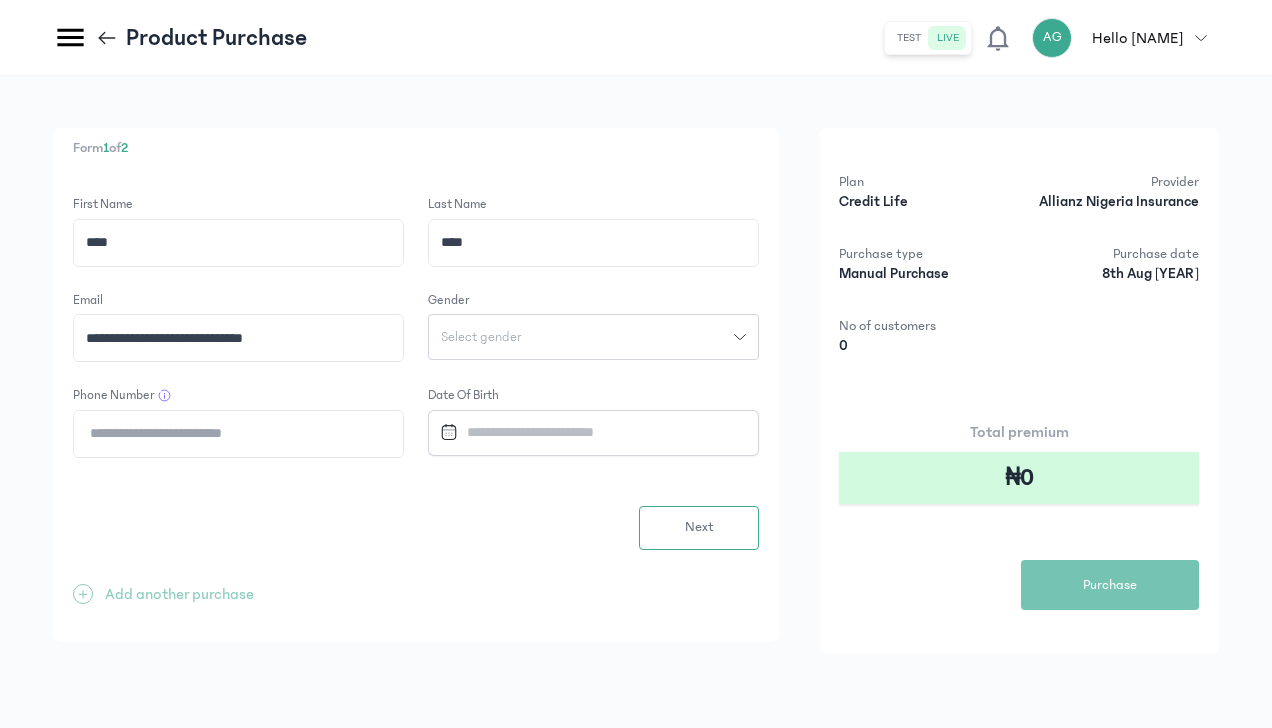 type on "**********" 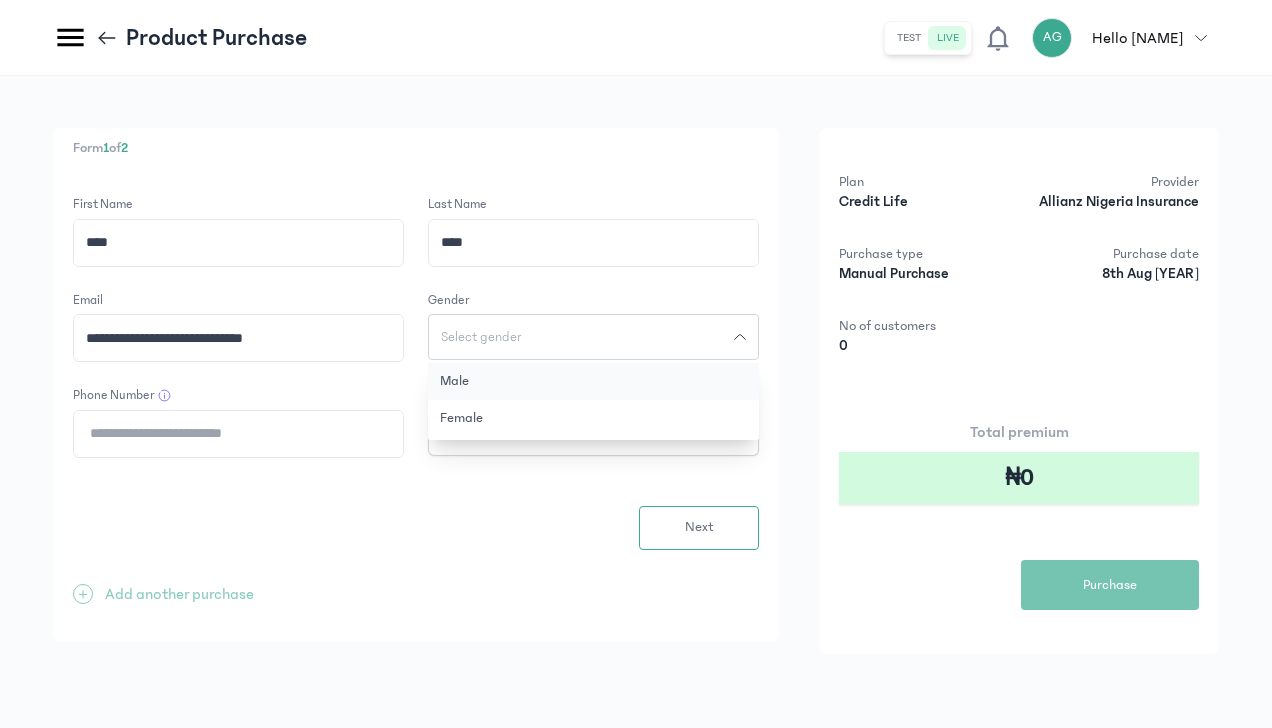 click on "Male" 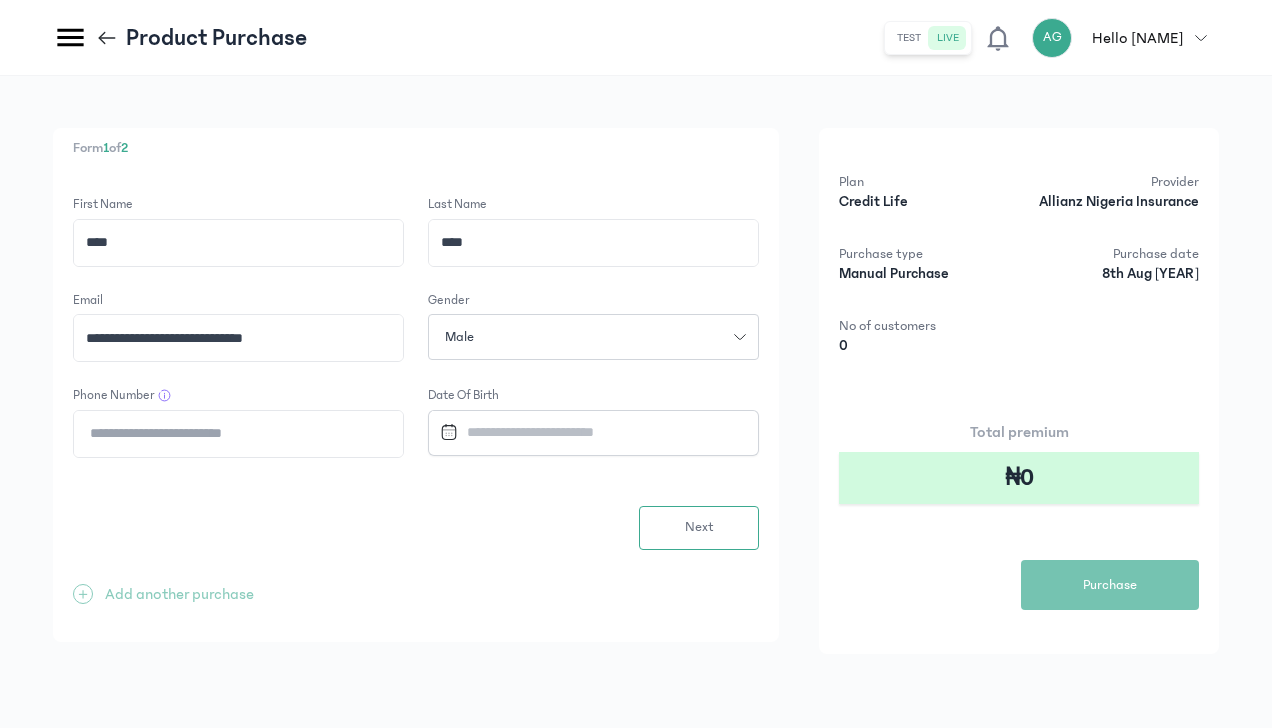 click on "Phone Number" 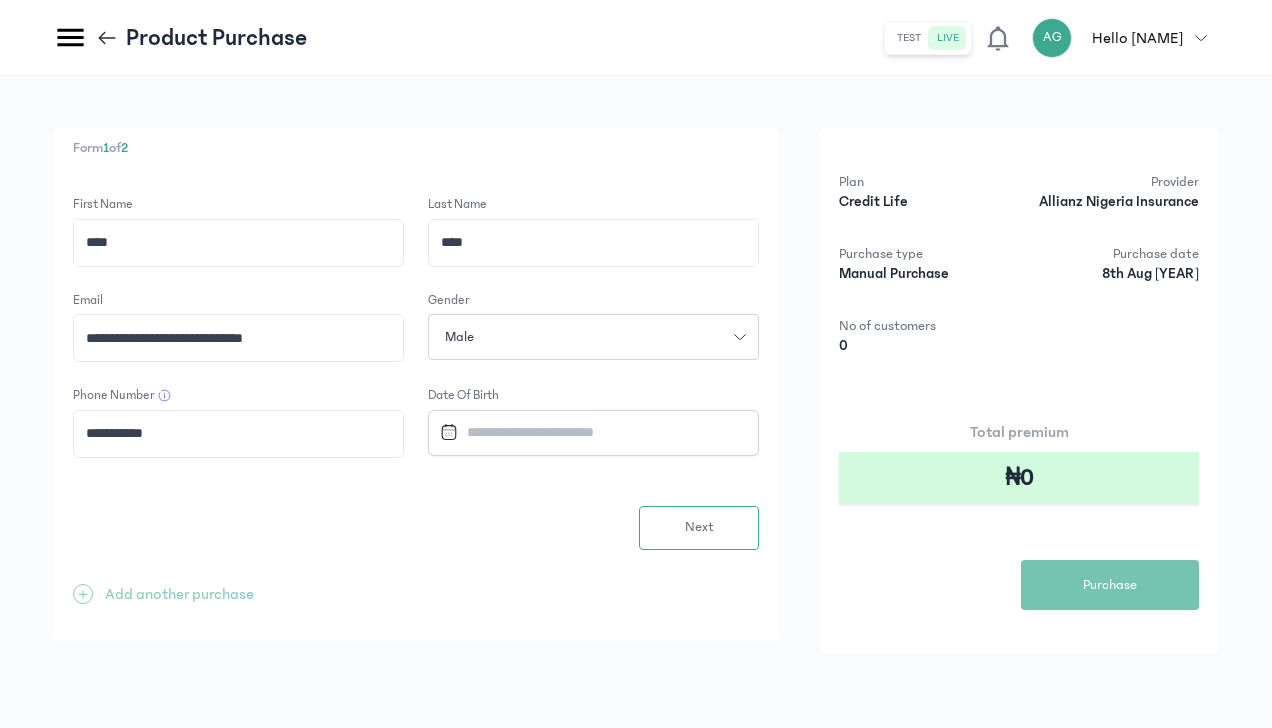 type on "**********" 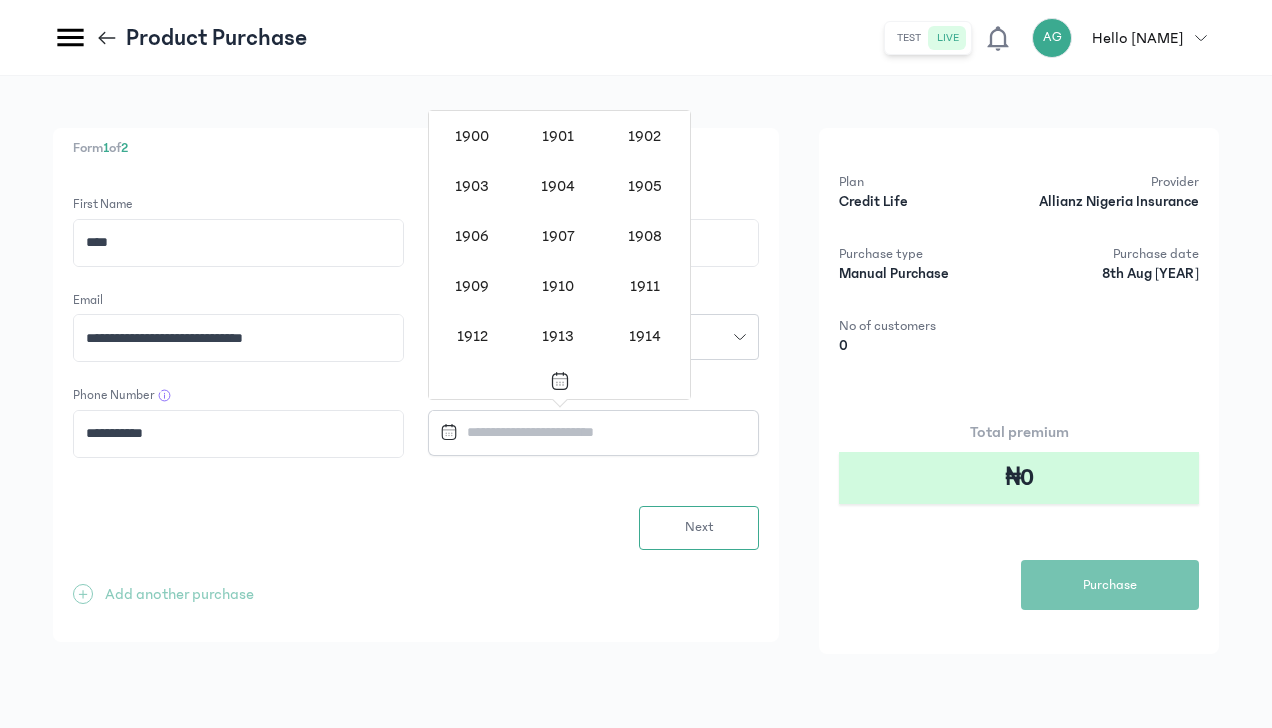 scroll, scrollTop: 1638, scrollLeft: 0, axis: vertical 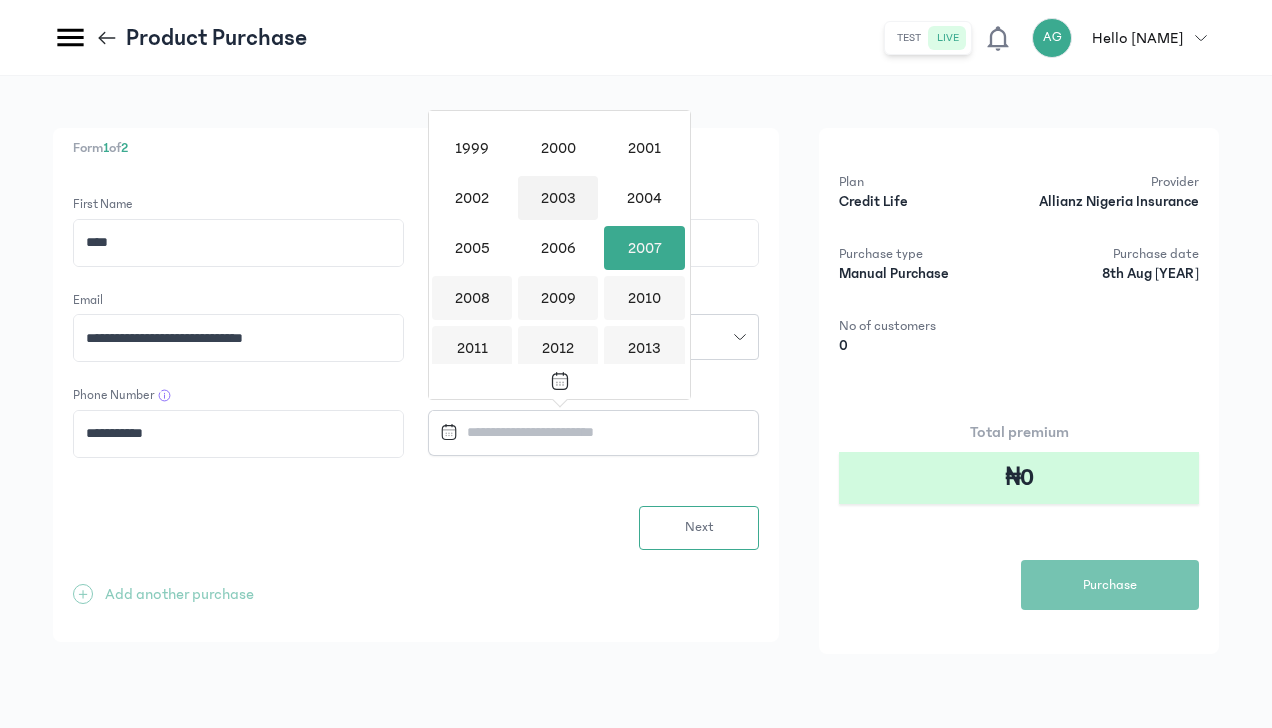 click on "2003" at bounding box center [558, 198] 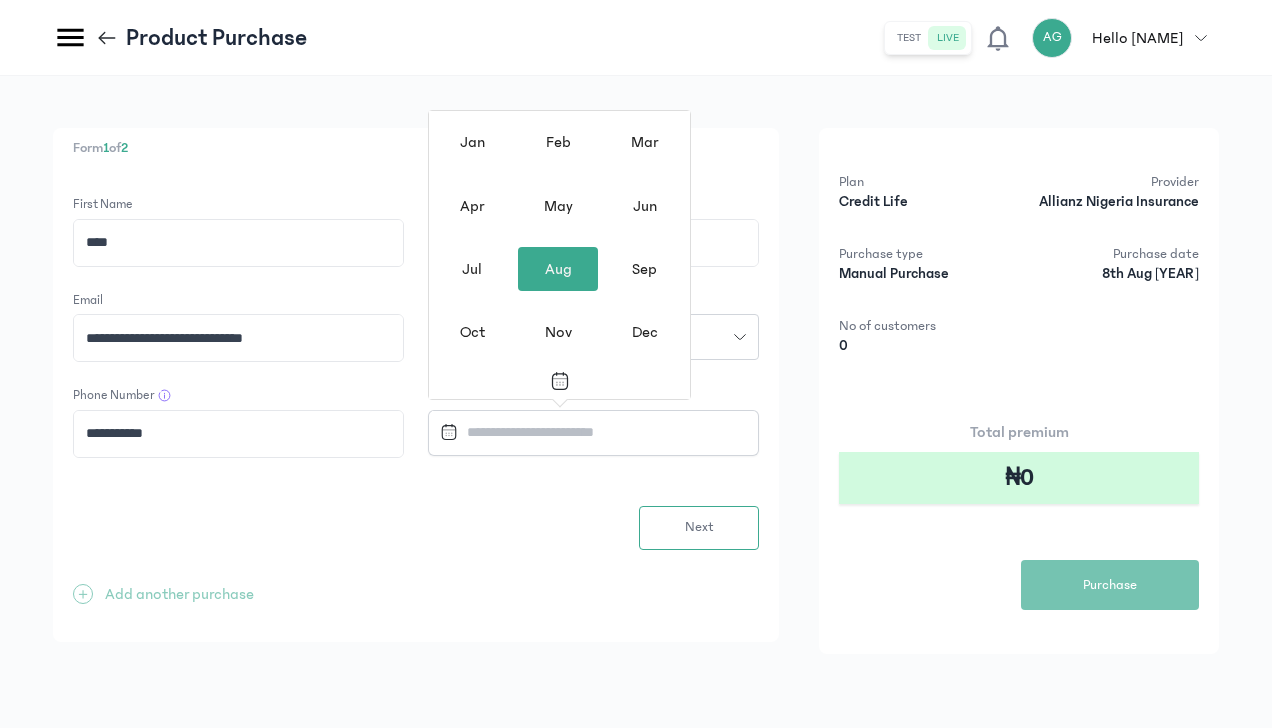 click on "Aug" at bounding box center [558, 269] 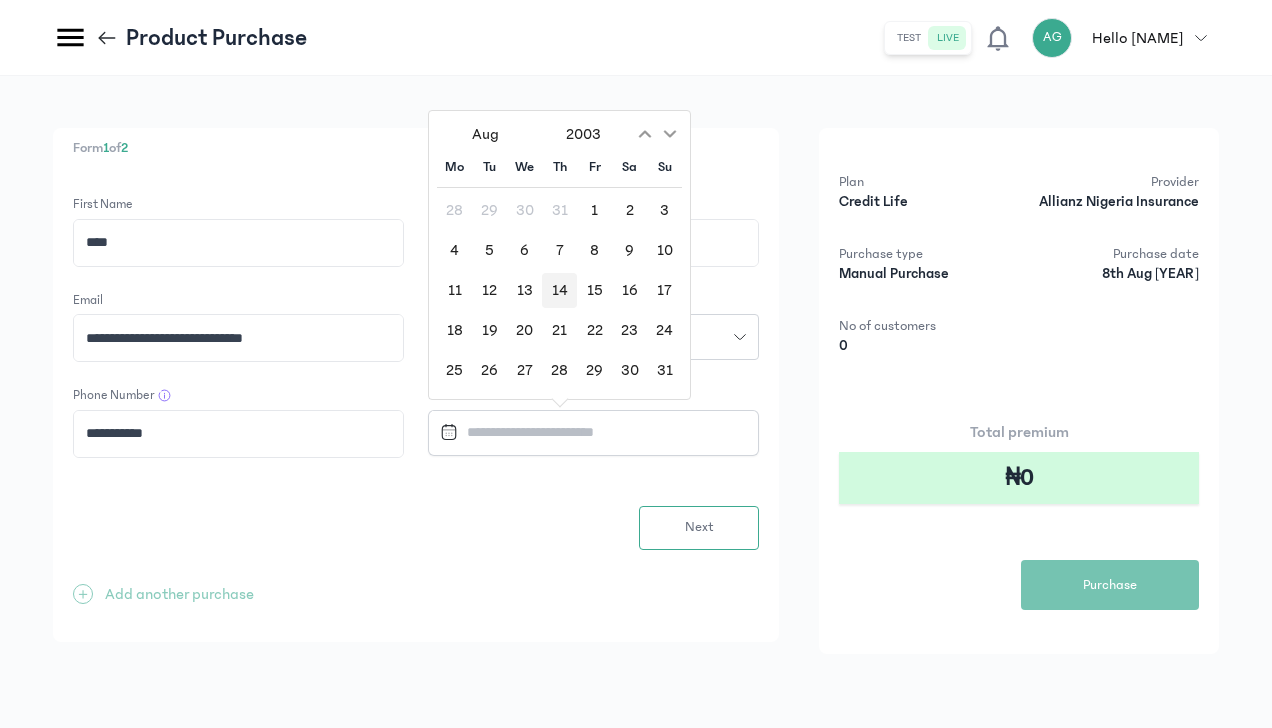 click on "14" at bounding box center [559, 290] 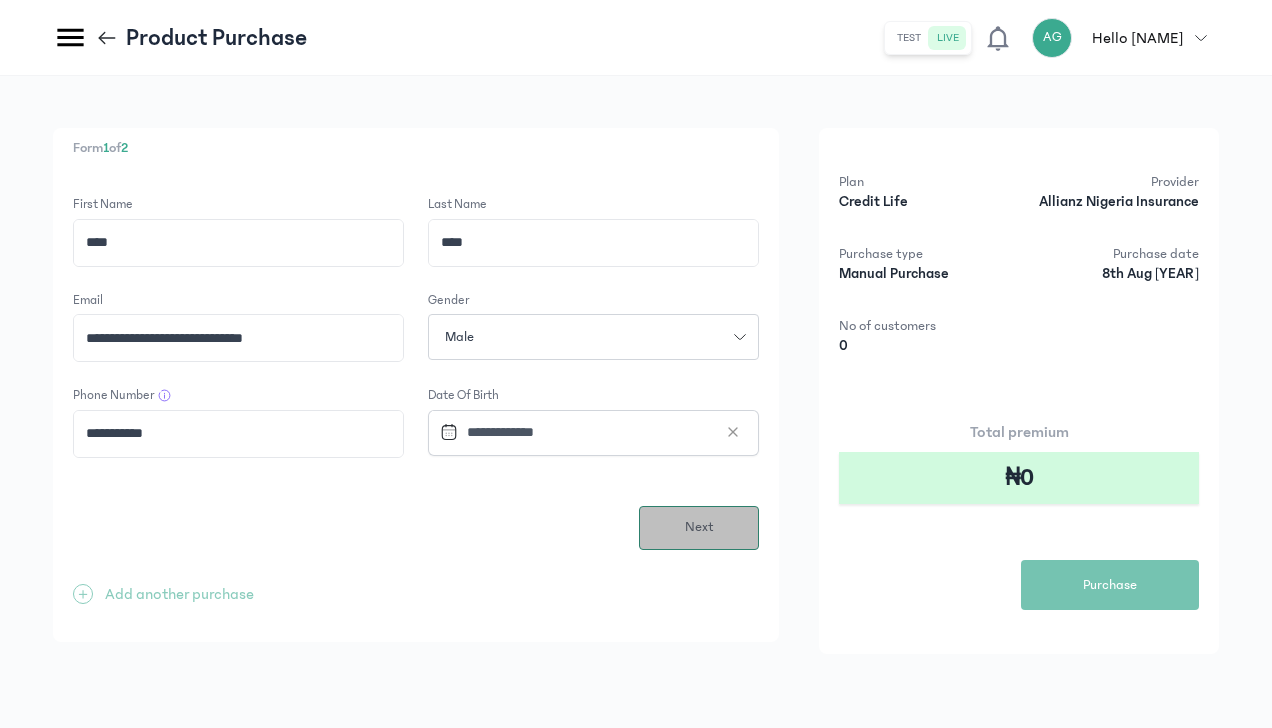 click on "Next" at bounding box center [699, 527] 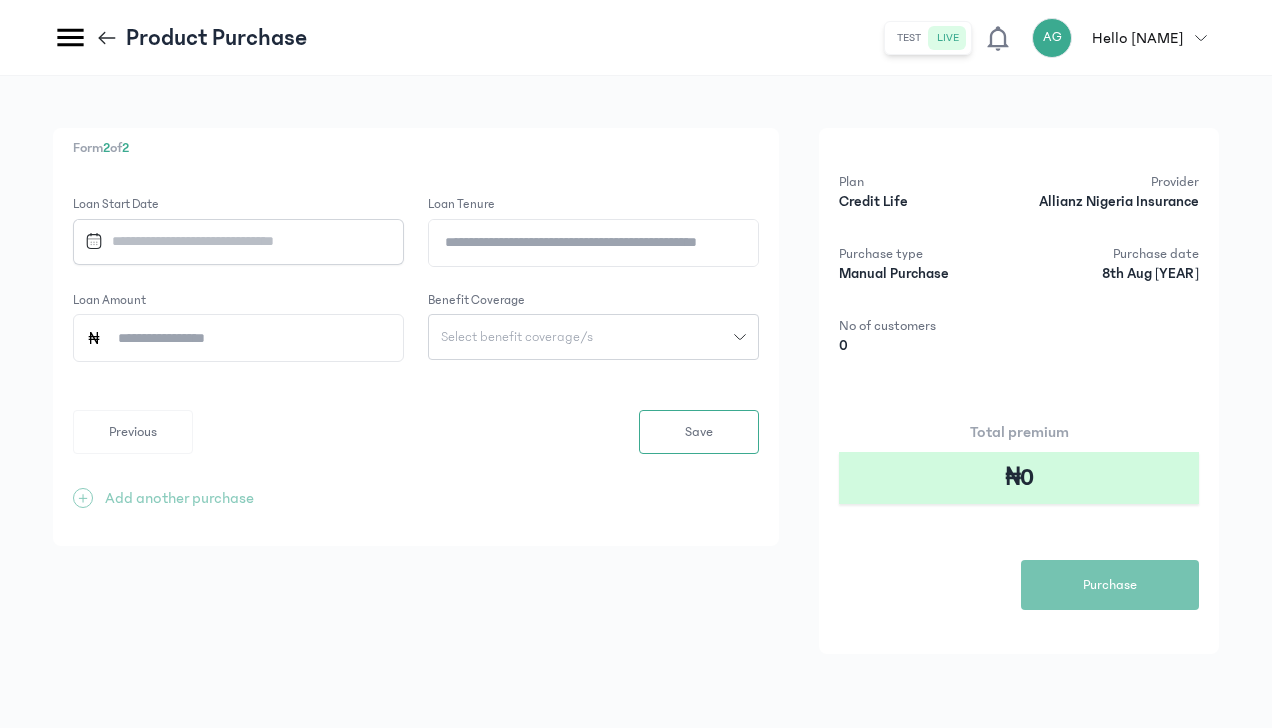 click 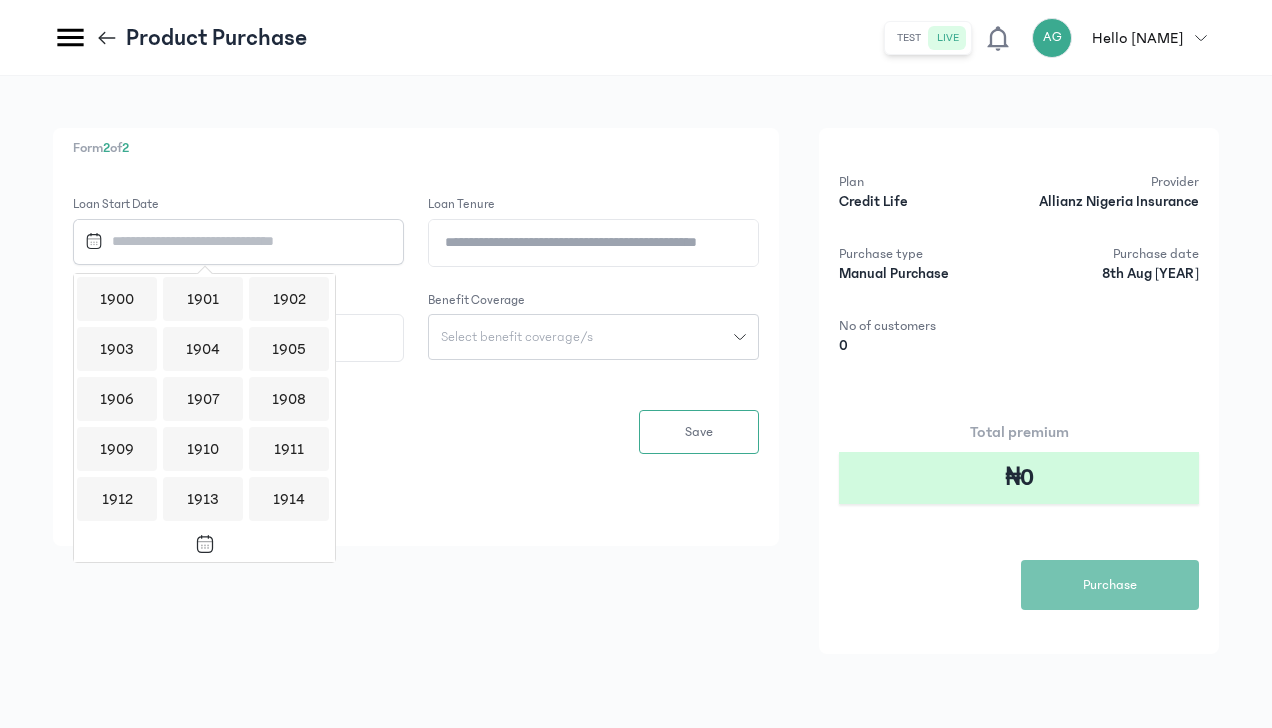 scroll, scrollTop: 1938, scrollLeft: 0, axis: vertical 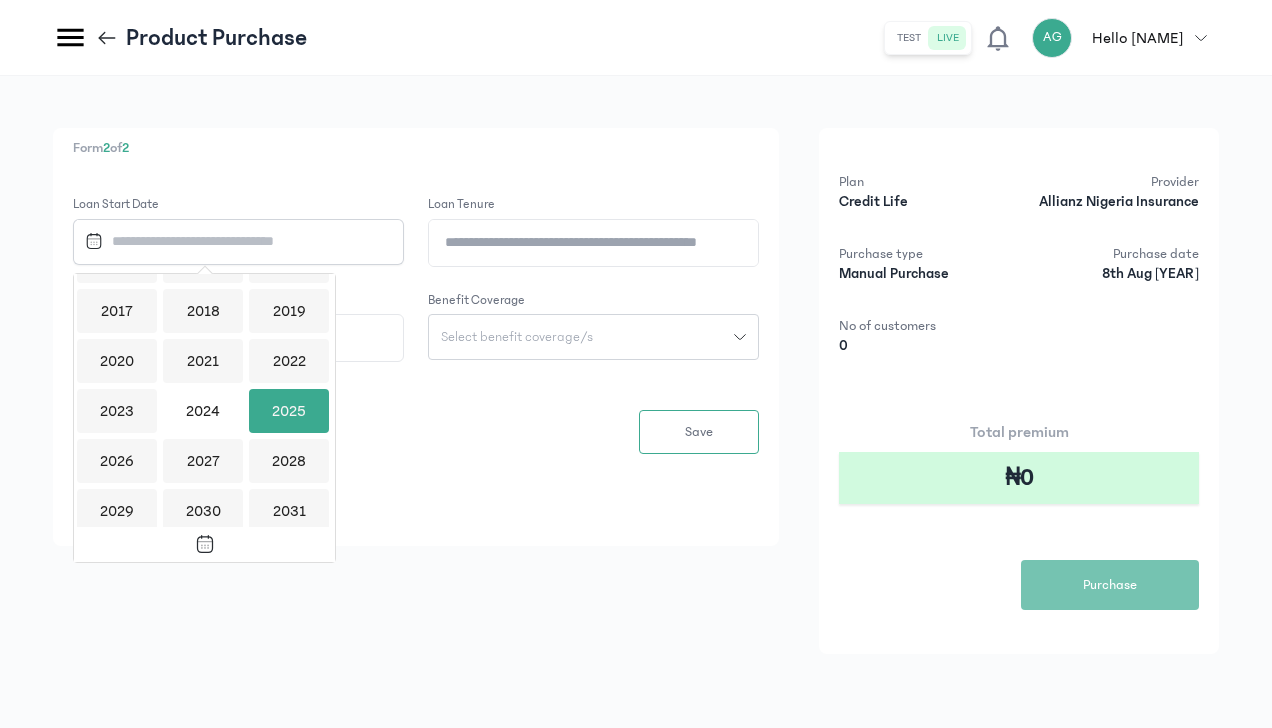 click on "2025" at bounding box center [289, 411] 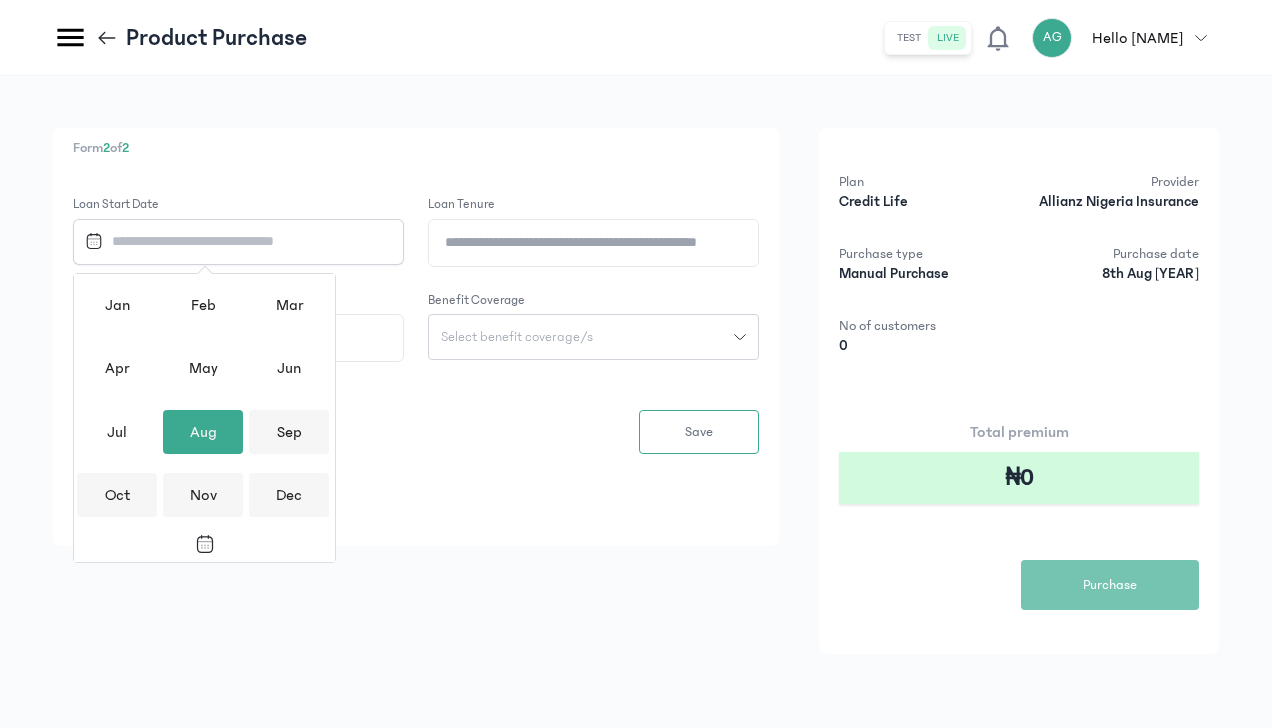 click on "Aug" at bounding box center [203, 432] 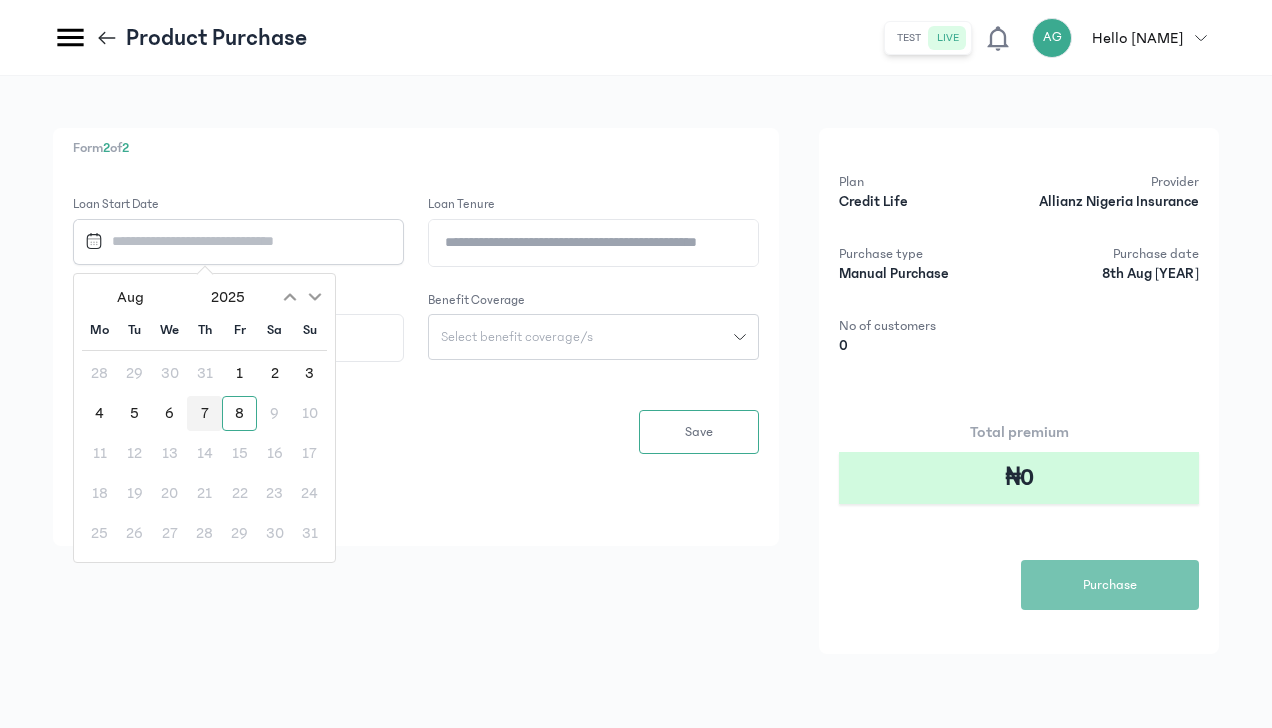 click on "7" at bounding box center [204, 413] 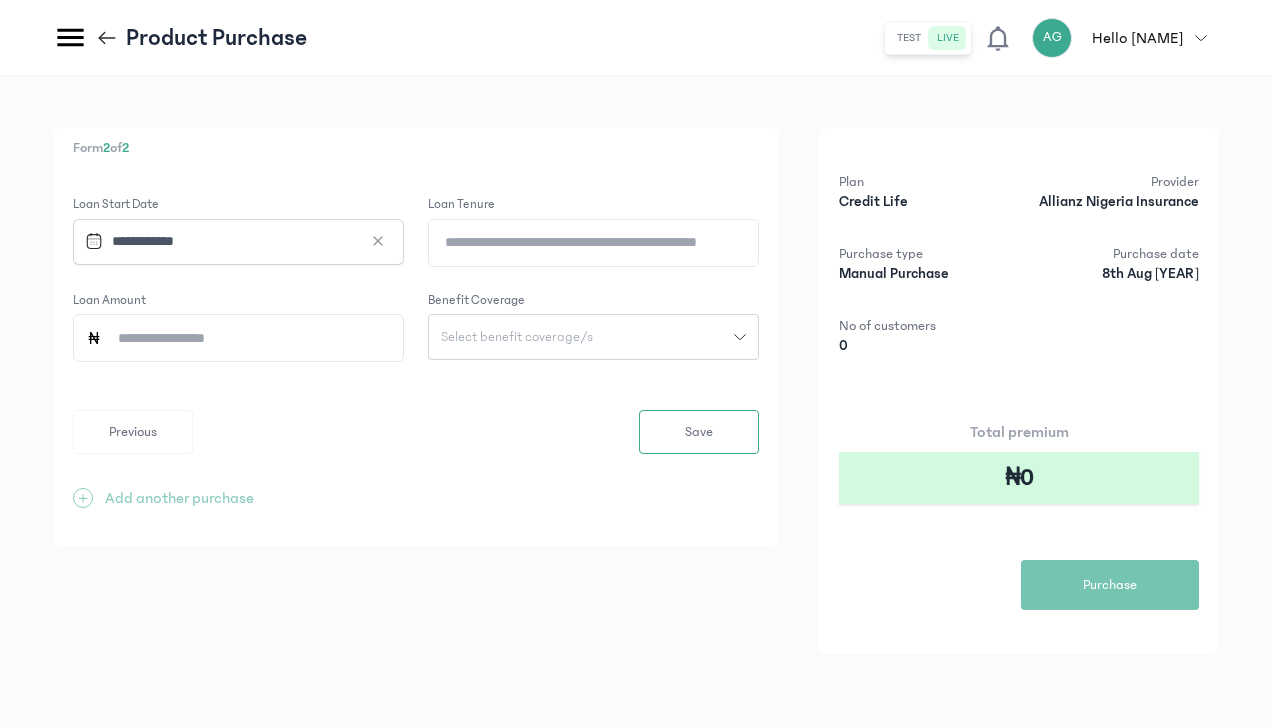 click on "Loan Tenure" 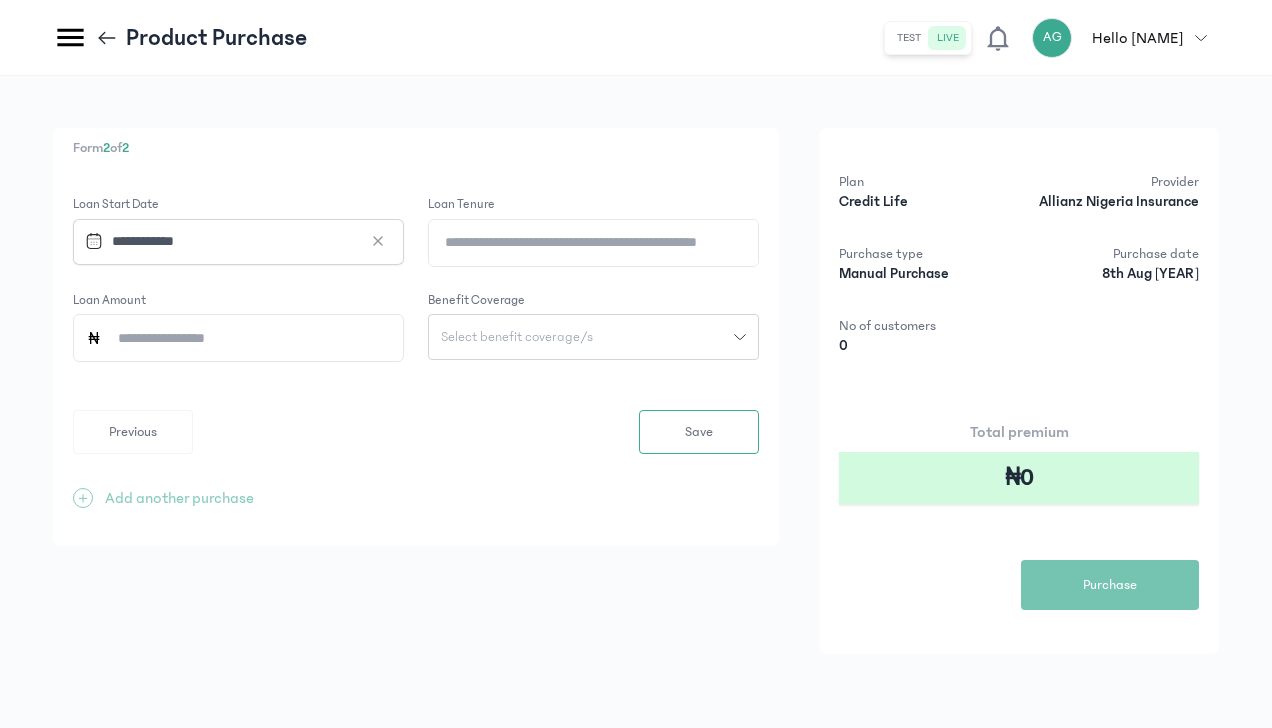type on "*" 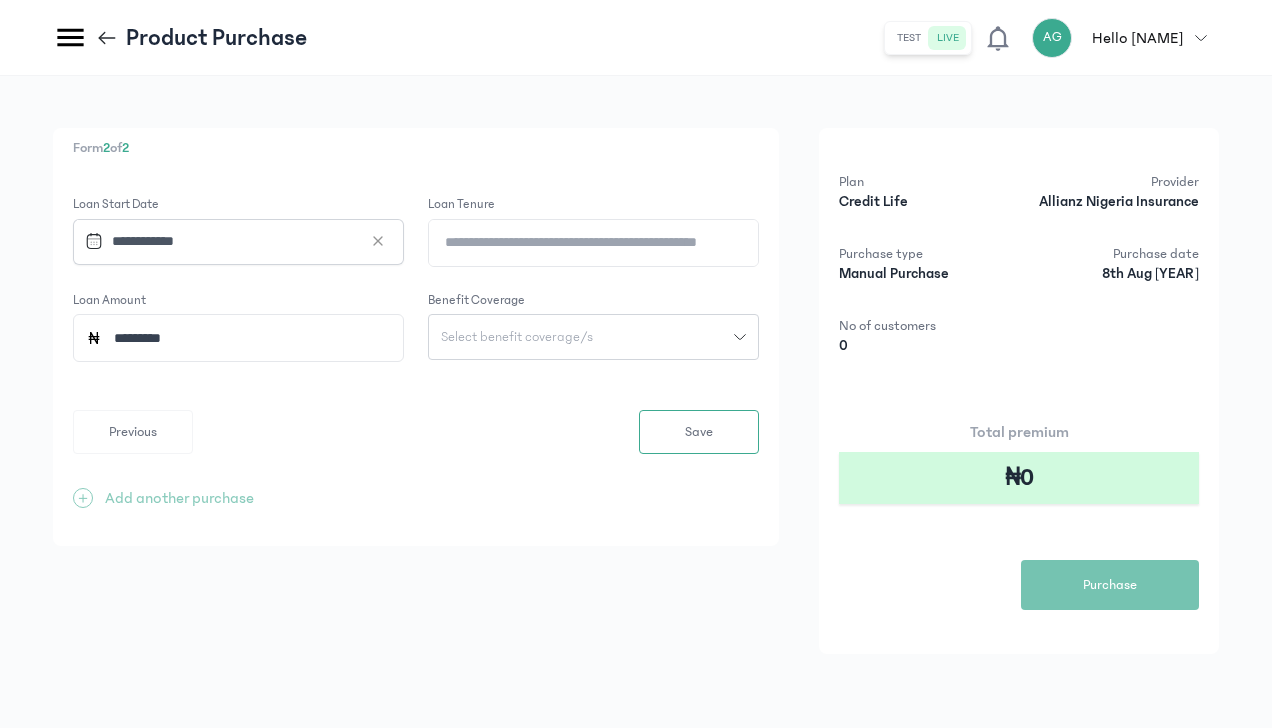 type on "*********" 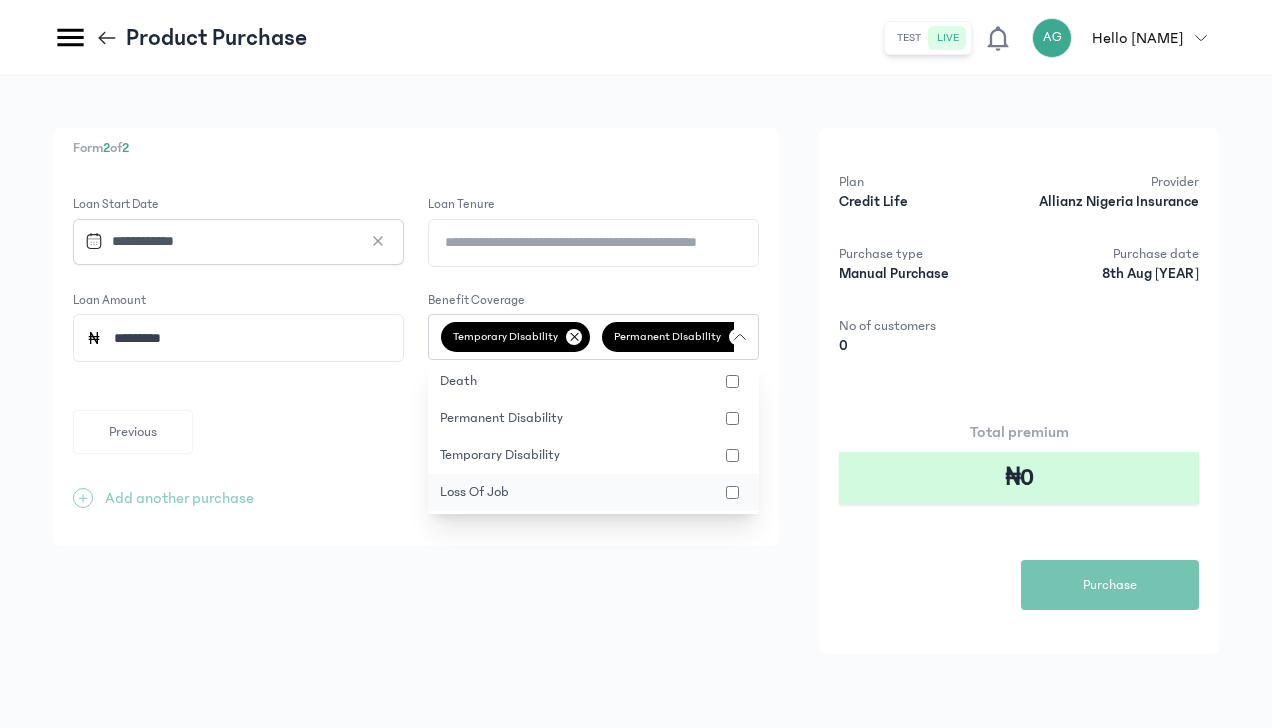click on "loss of job" 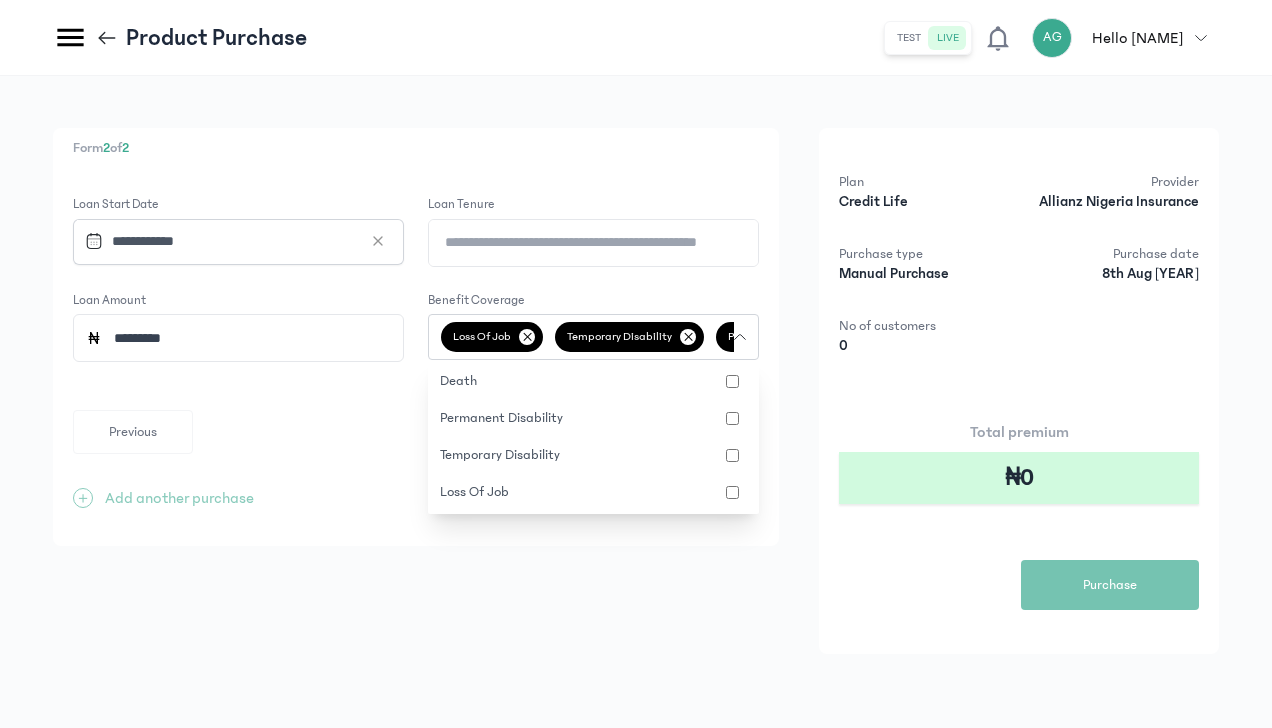 click on "**********" at bounding box center [416, 337] 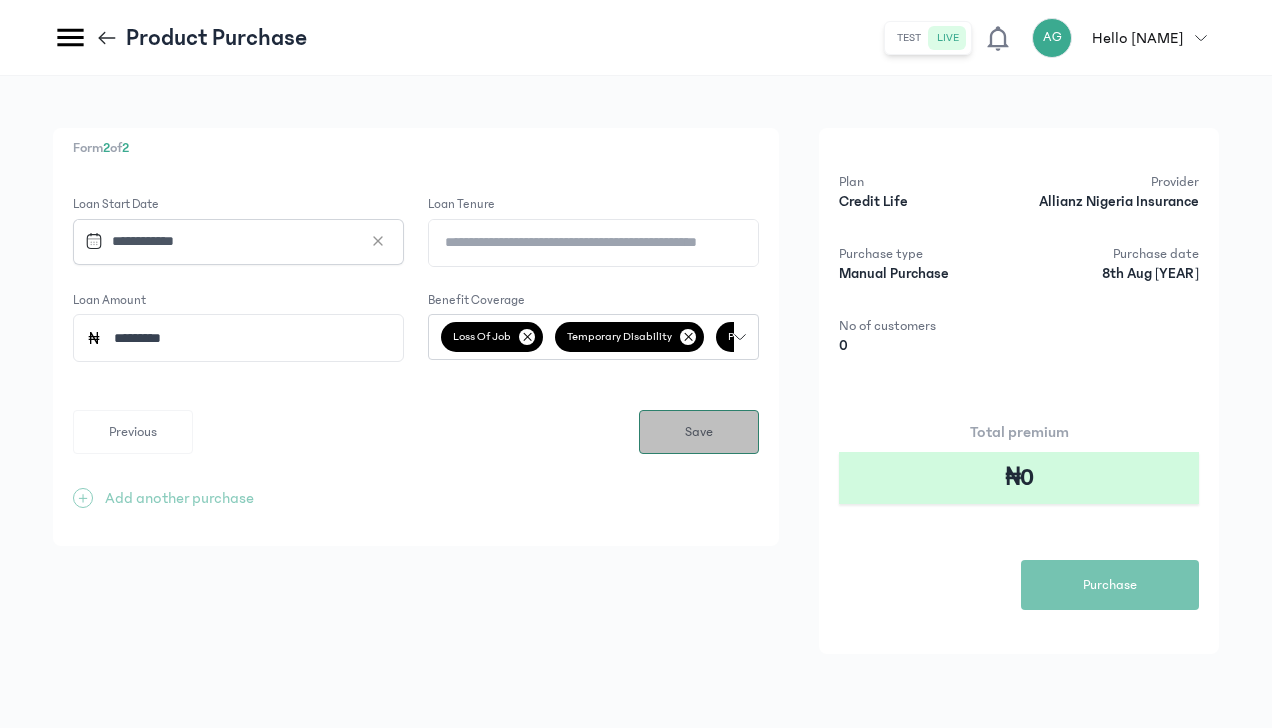 click on "Save" at bounding box center (699, 432) 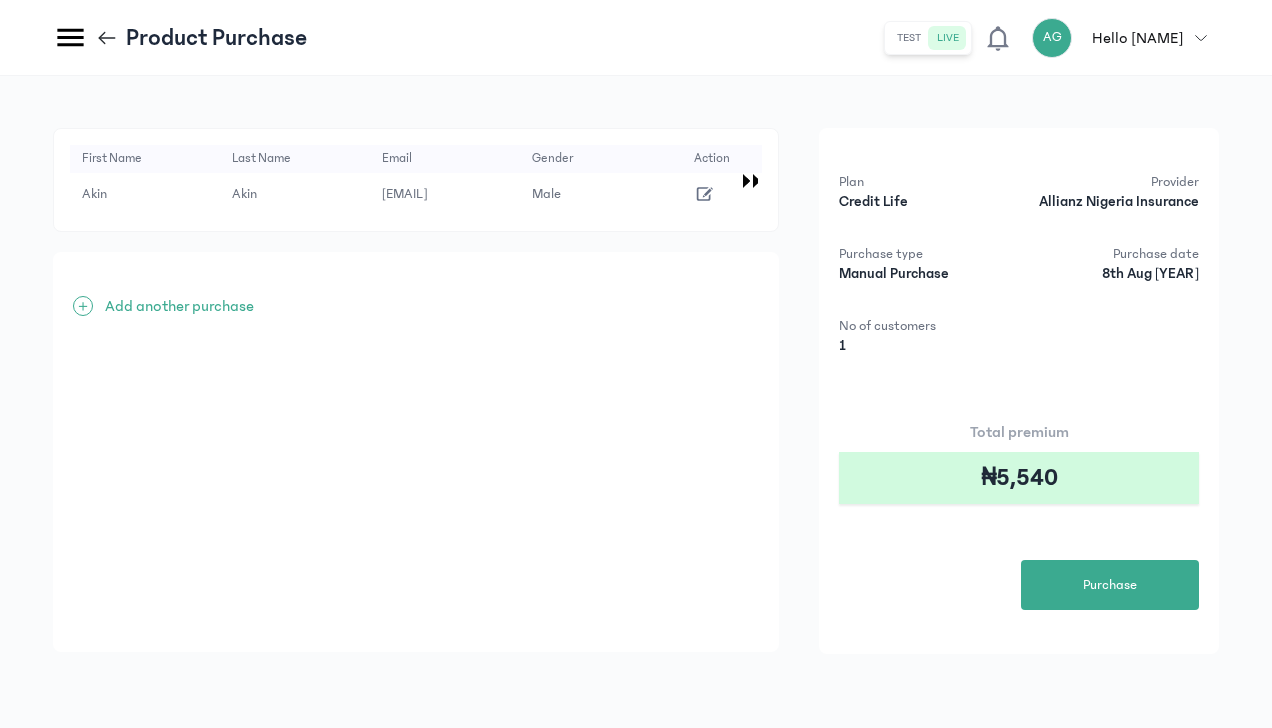 click 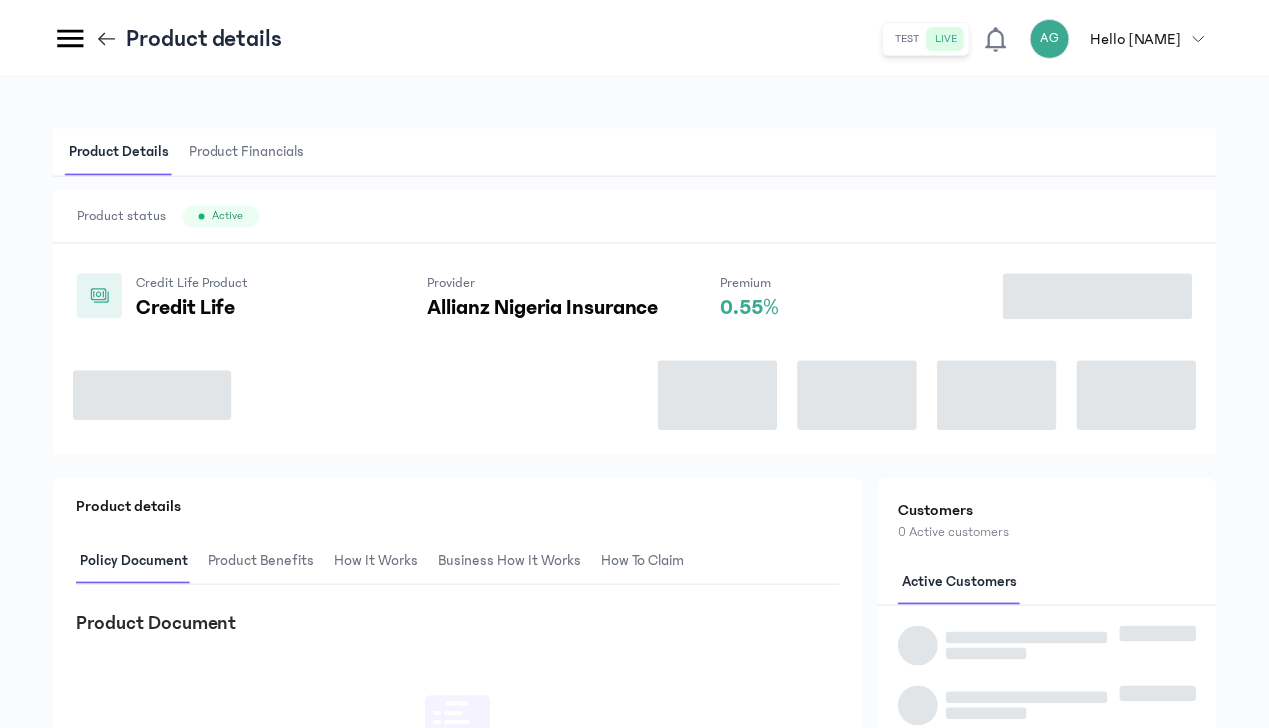 scroll, scrollTop: 266, scrollLeft: 0, axis: vertical 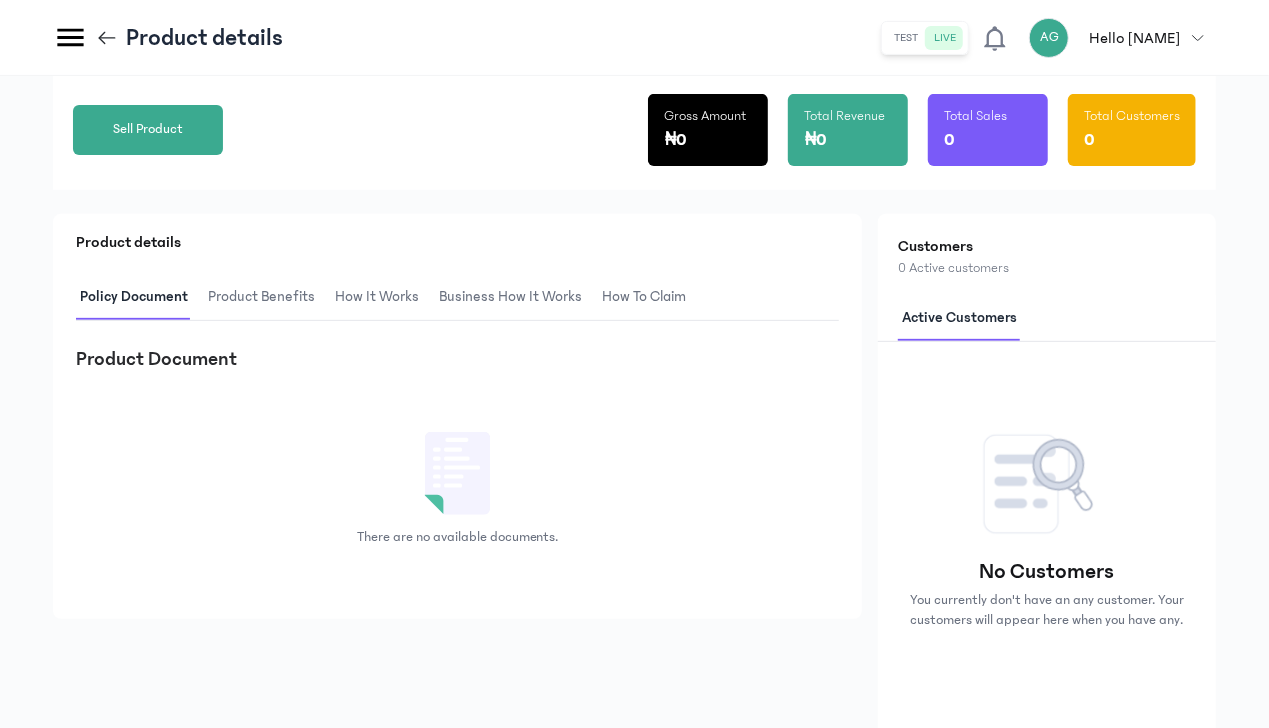 click 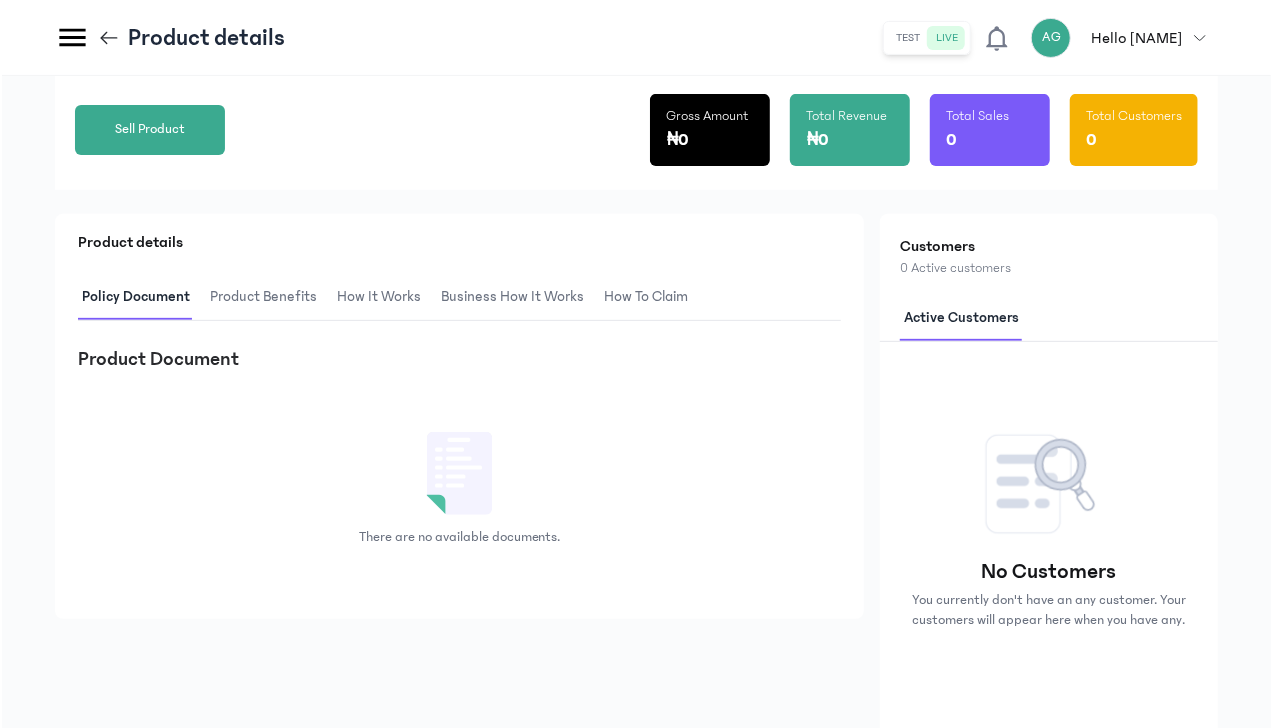 scroll, scrollTop: 0, scrollLeft: 0, axis: both 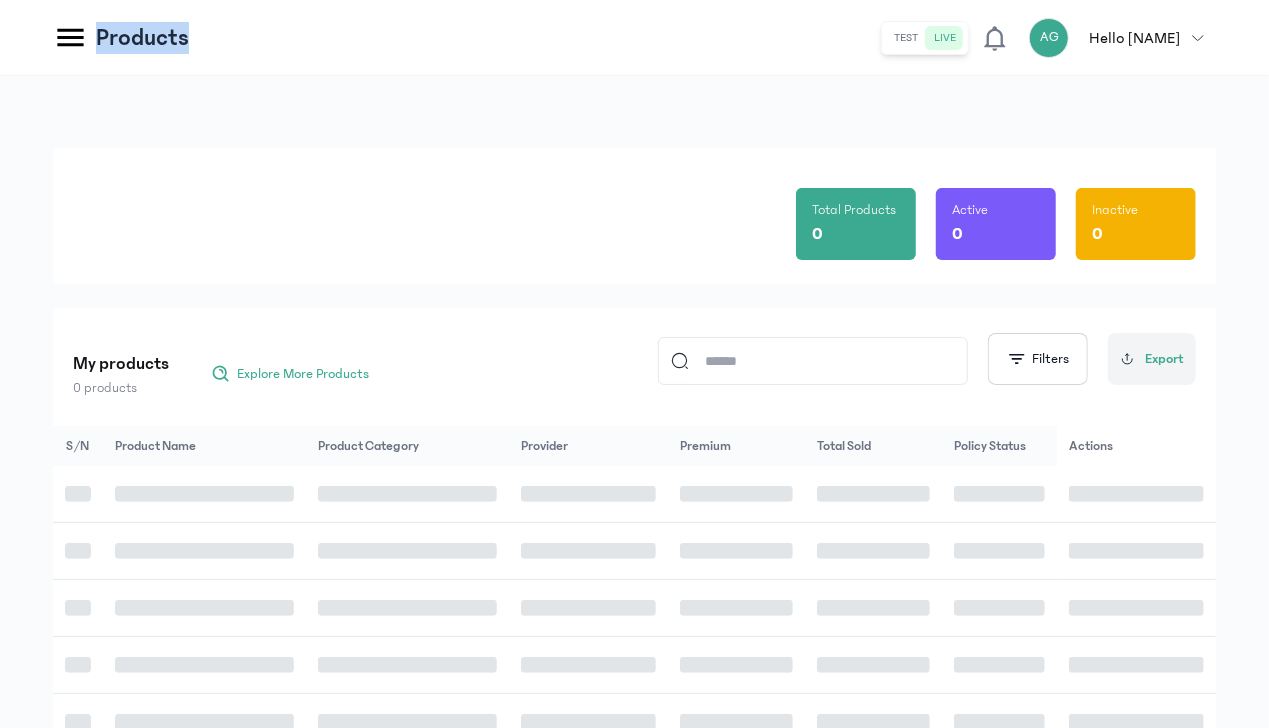 click on "Products" at bounding box center [142, 38] 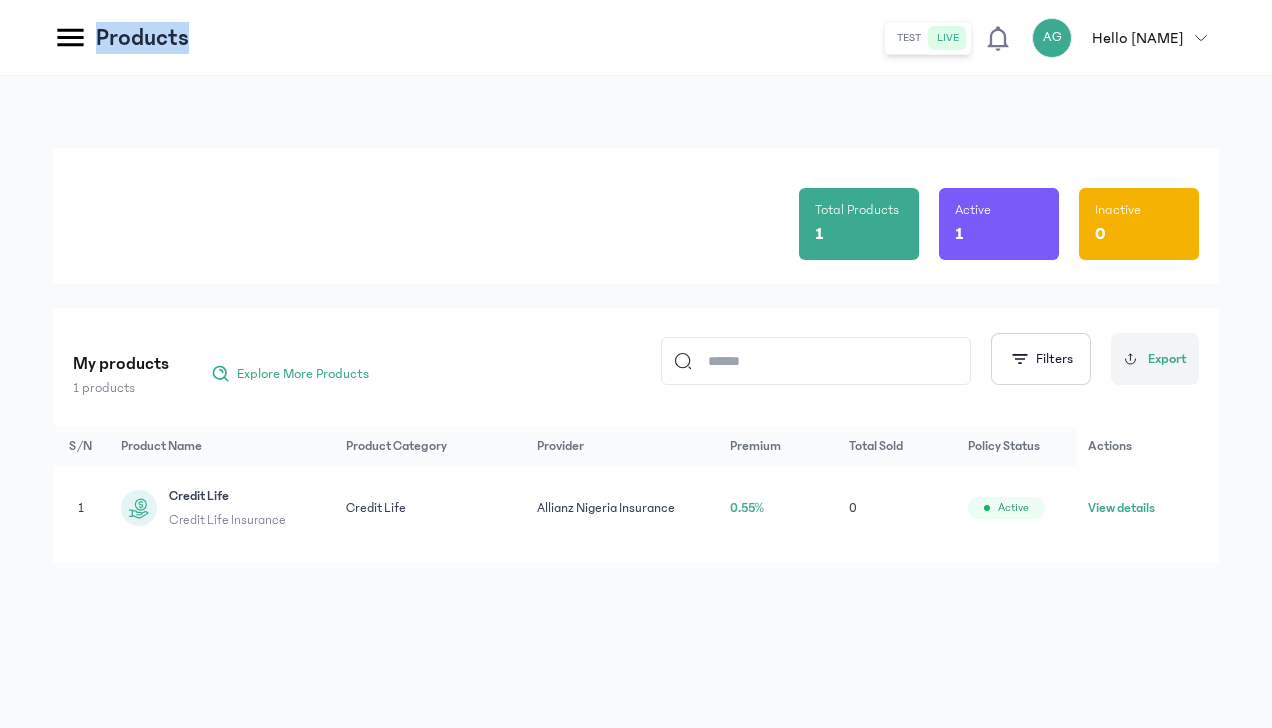 click 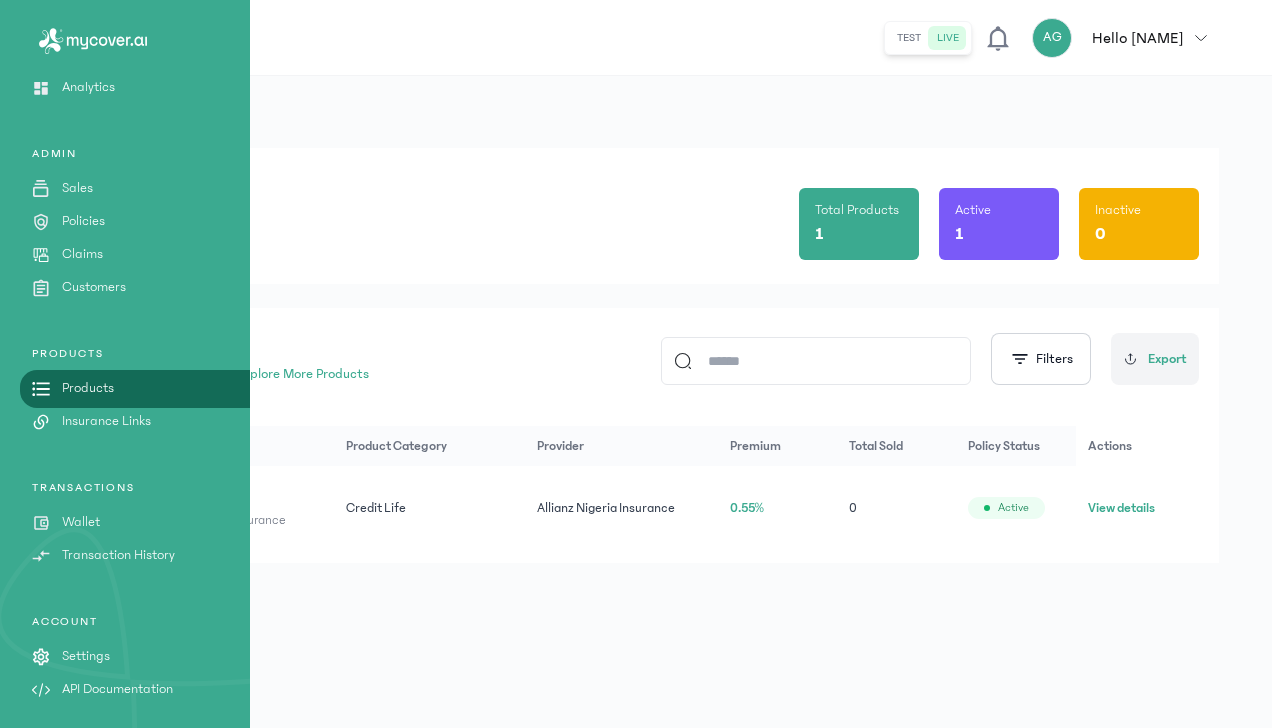 click on "Total Products 1 Active 1 Inactive 0" 